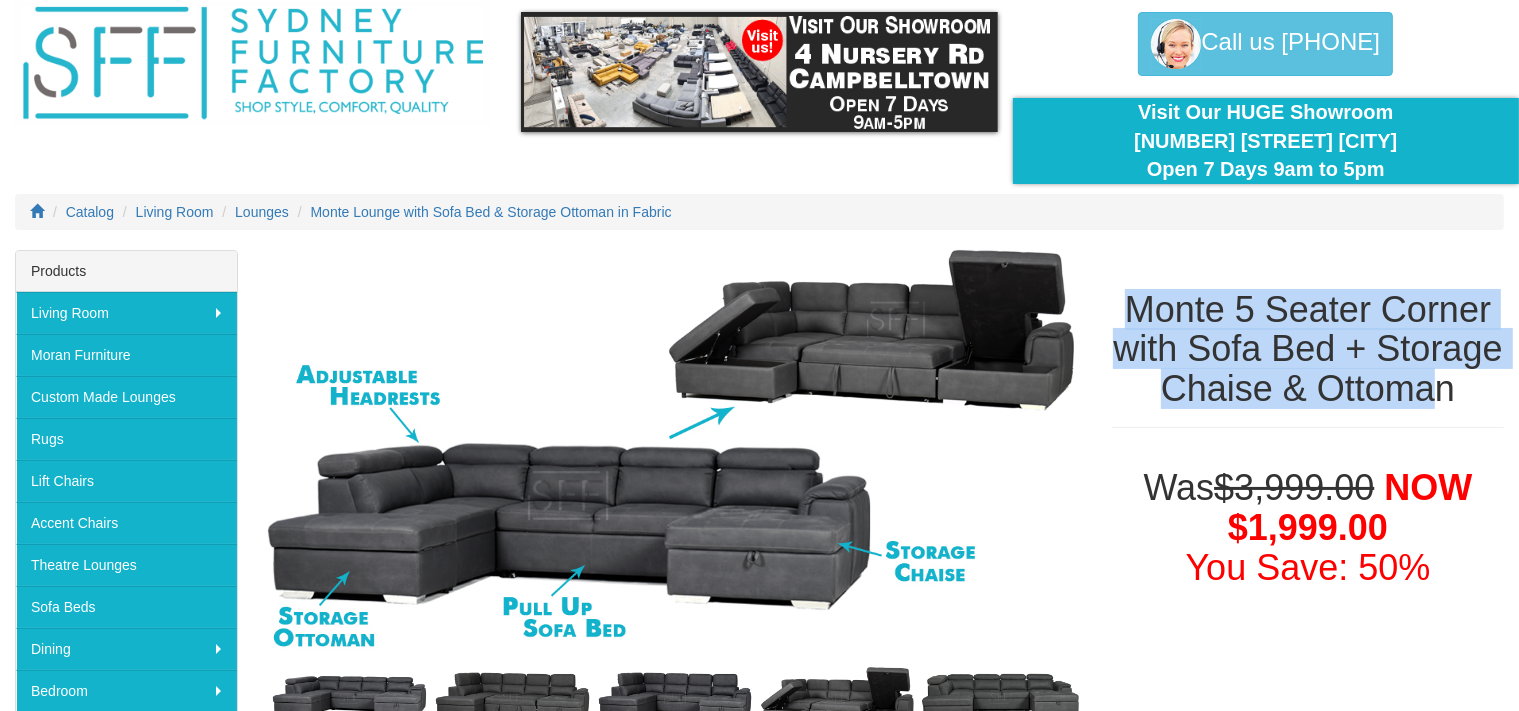scroll, scrollTop: 0, scrollLeft: 0, axis: both 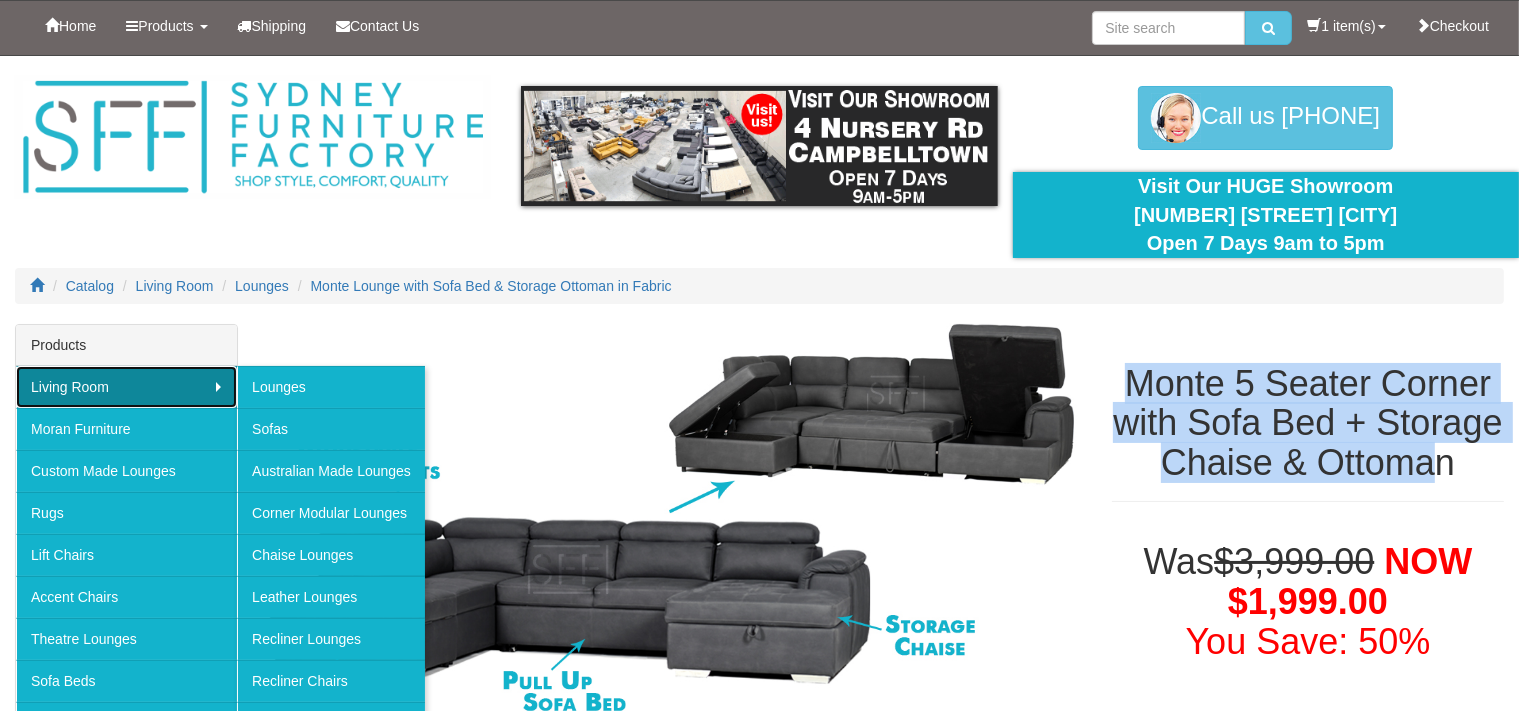 click on "Living Room" at bounding box center (126, 387) 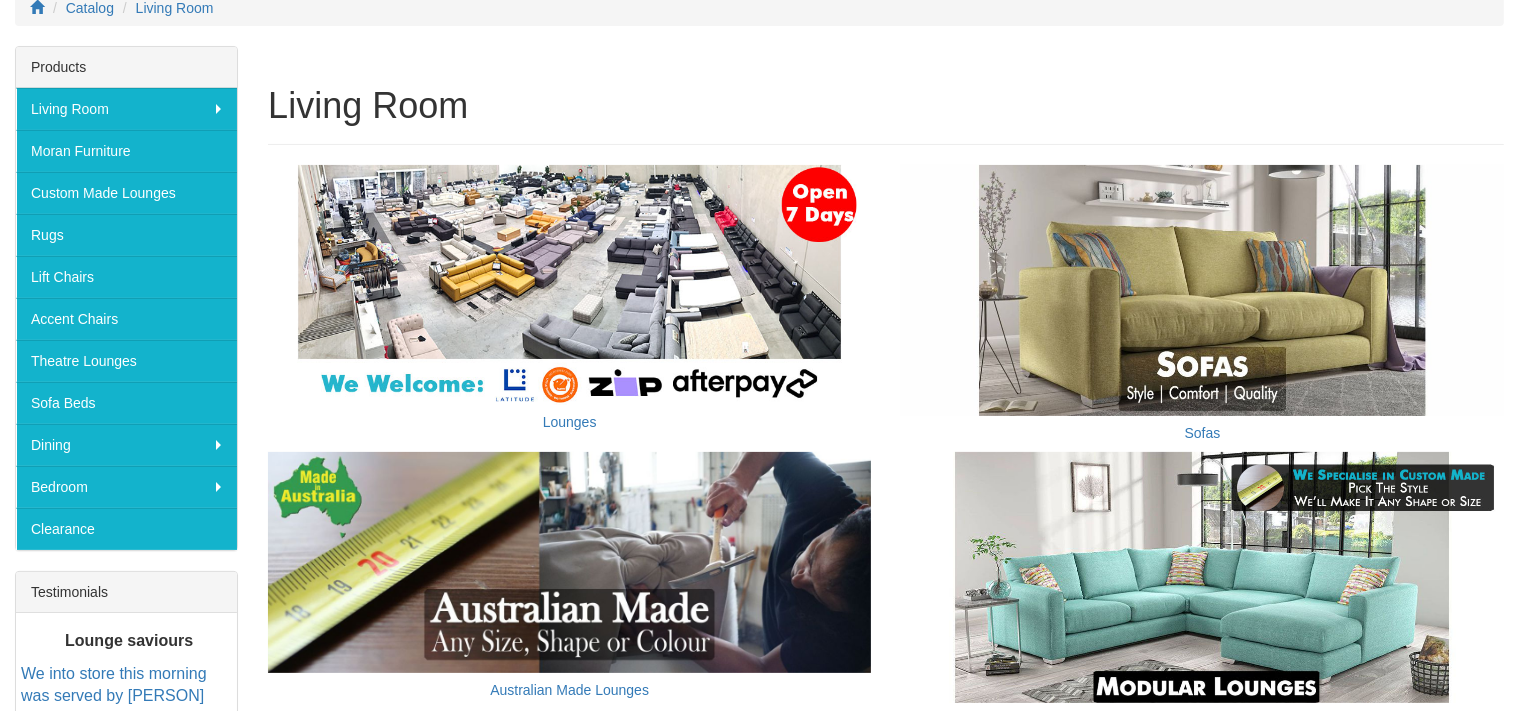 scroll, scrollTop: 268, scrollLeft: 0, axis: vertical 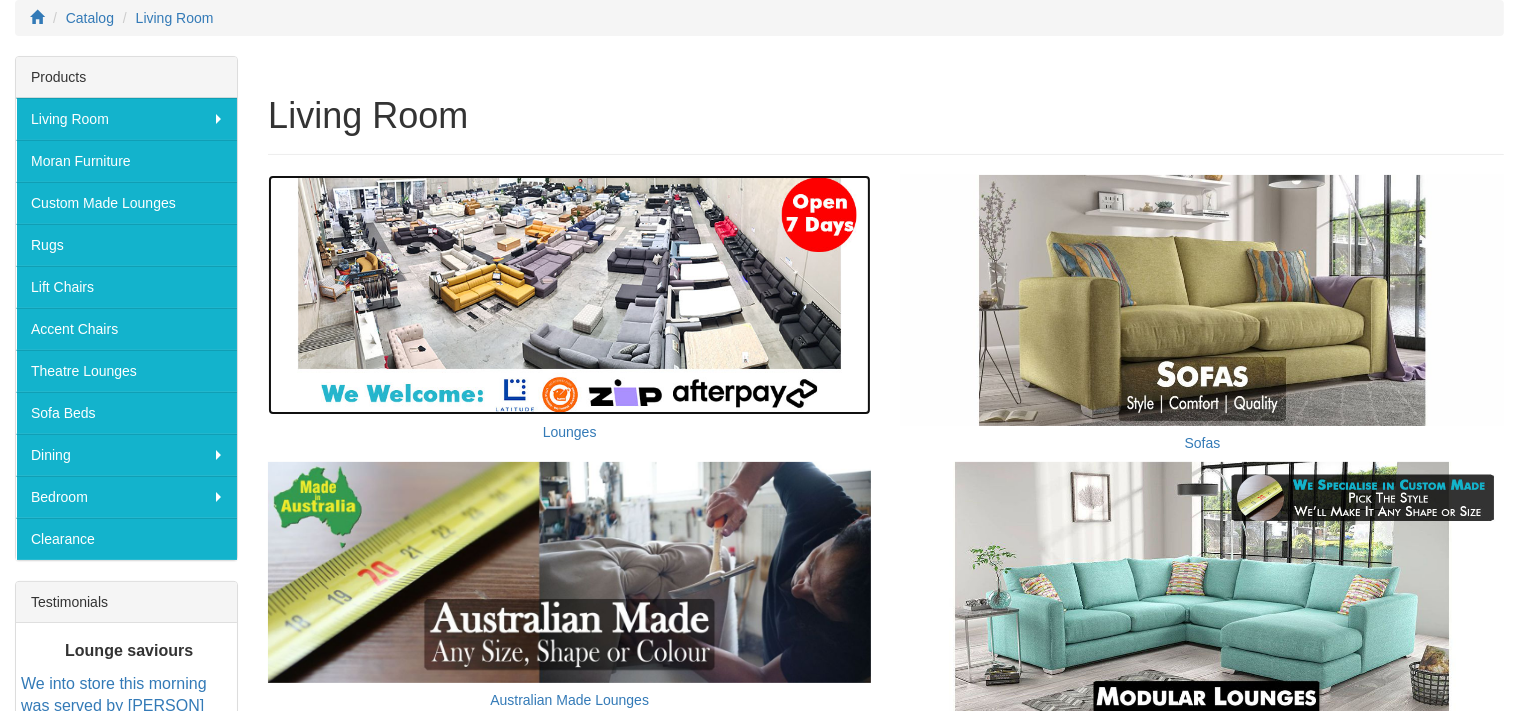 click at bounding box center [569, 295] 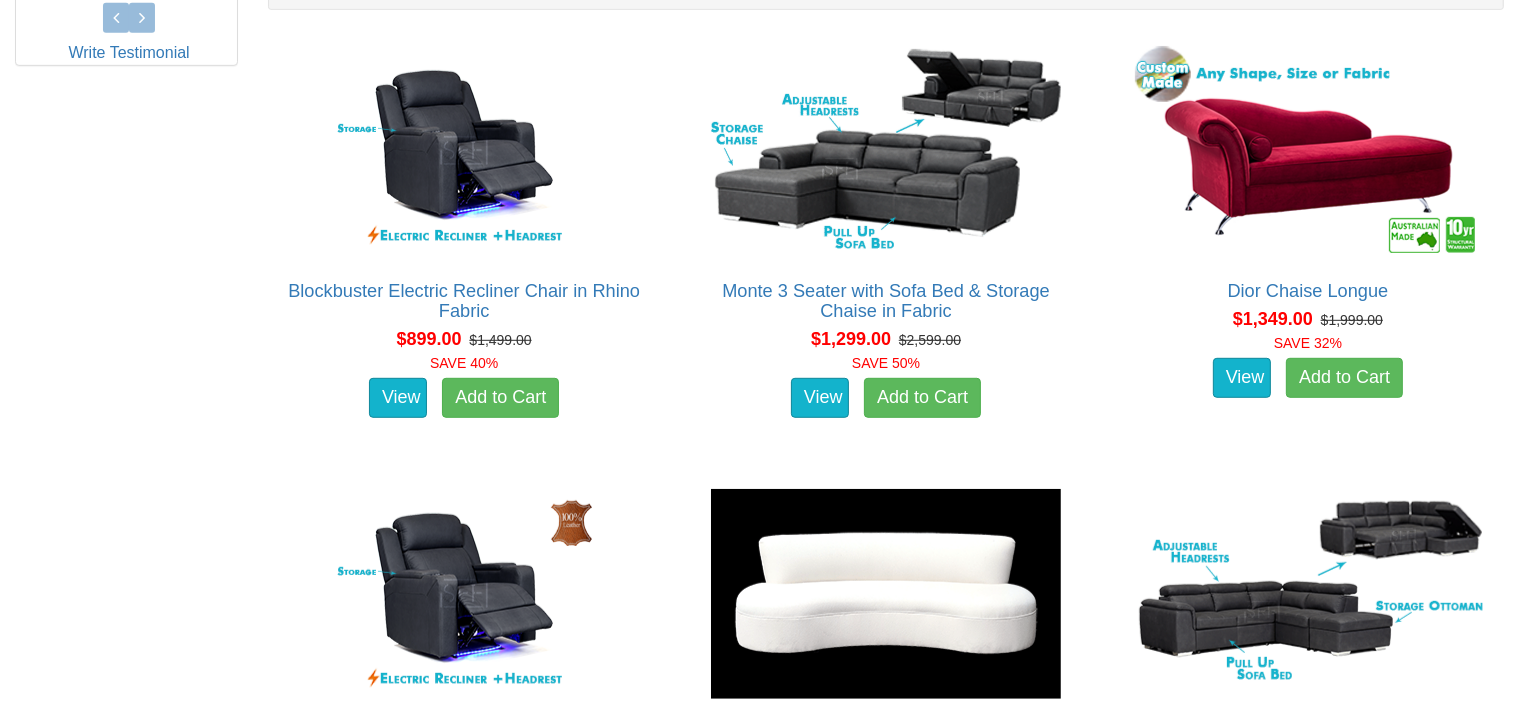scroll, scrollTop: 1117, scrollLeft: 0, axis: vertical 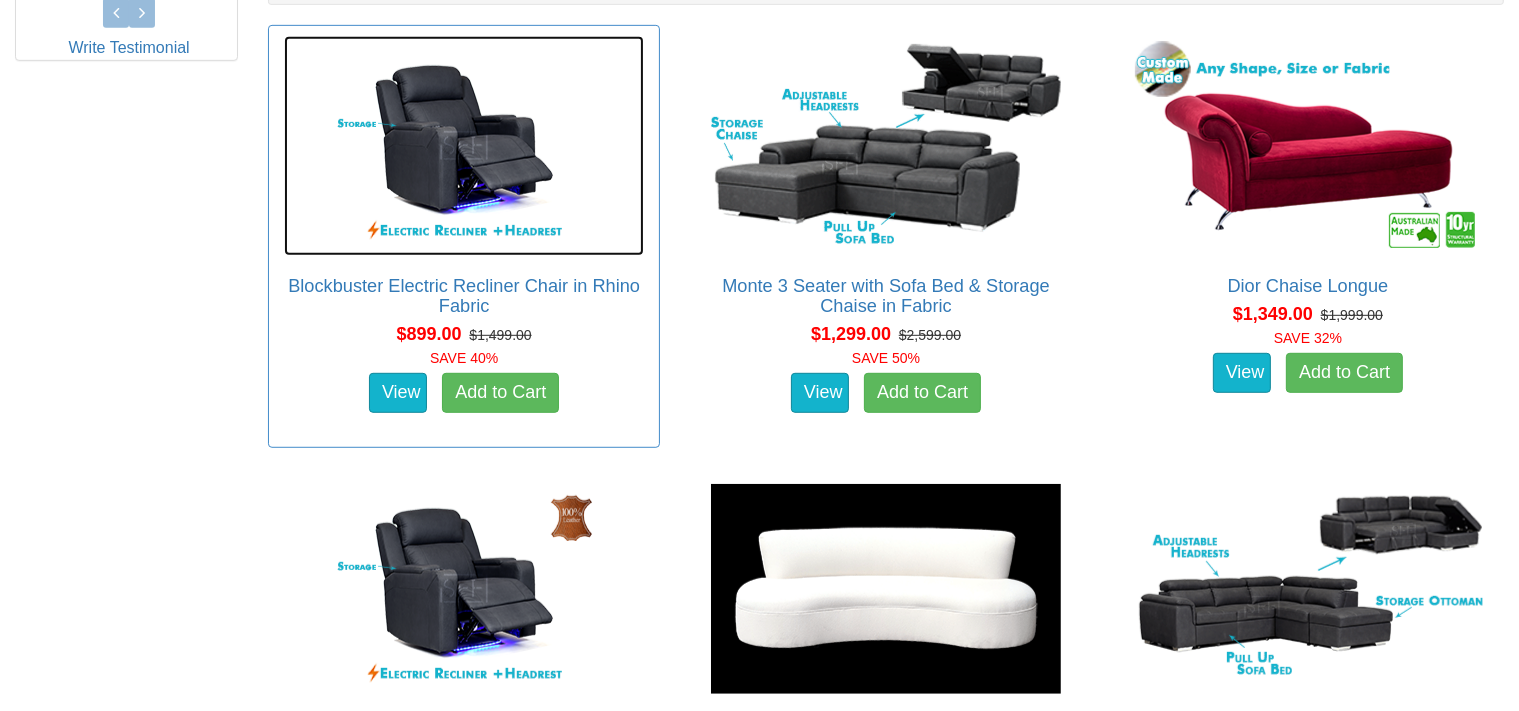 click at bounding box center (464, 146) 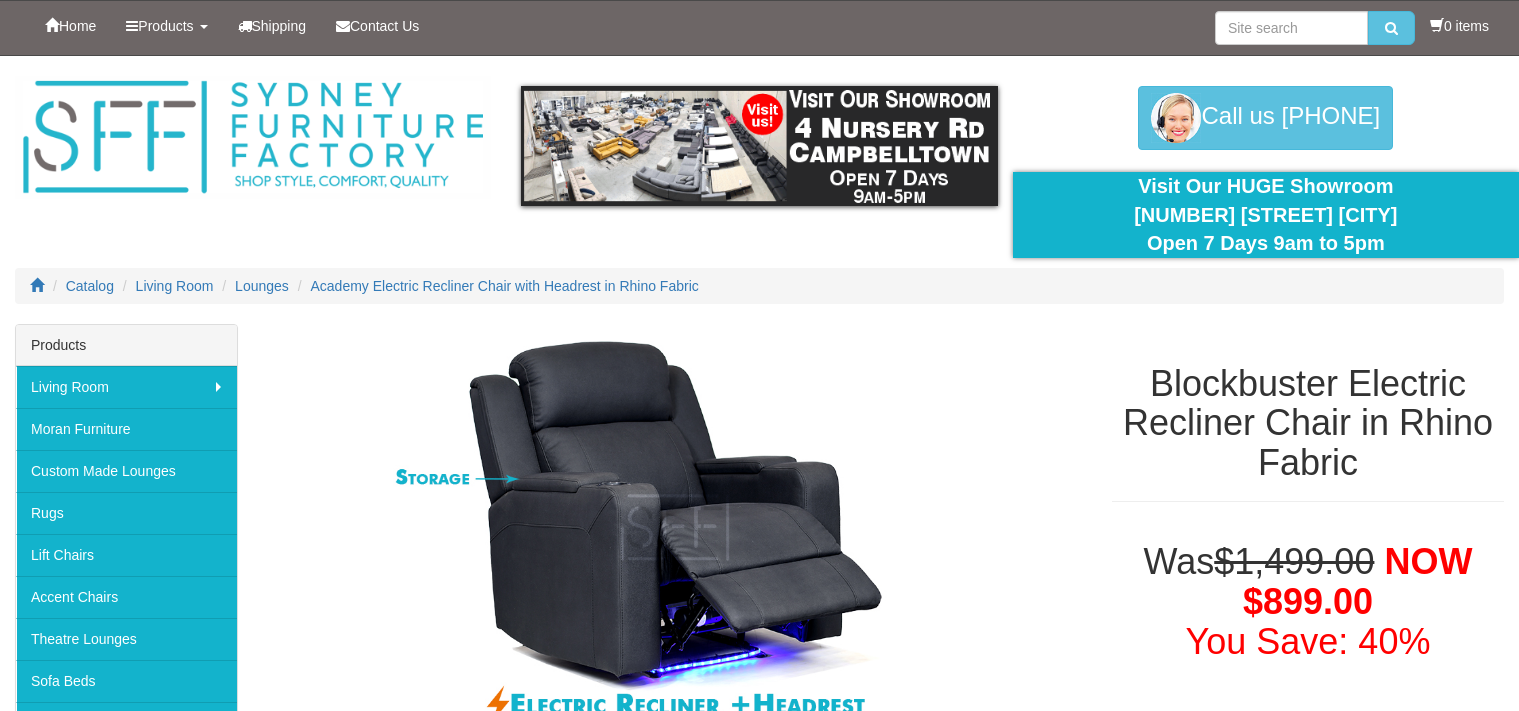 scroll, scrollTop: 437, scrollLeft: 0, axis: vertical 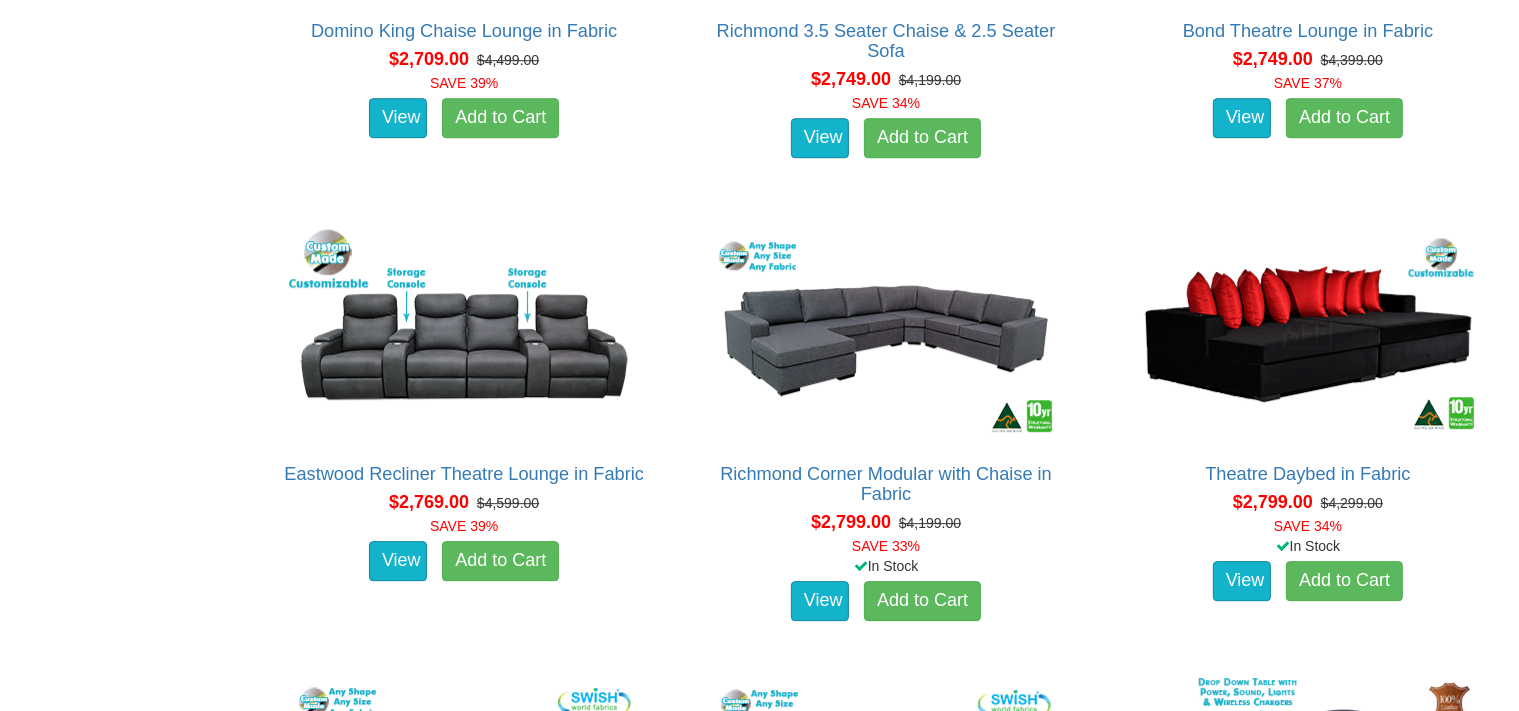 click on "Blockbuster Electric Recliner Chair in Rhino Fabric               Pictured above is the Blockbuster Dual Motor Recliner Chair in Rhino Fabric Black
About the Blockbuster in Rhino Fabric:
You won't…               $899.00    $1,499.00 SAVE 40%           View        Add to Cart                                         Monte 3 Seater with Sofa Bed & Storage Chaise in Fabric               Pictured above with the Storage chaise on the Left side and in Storm Grey Rhino Fabric
About the Monte Chaise…               $1,299.00    $2,599.00 SAVE 50%           View        Add to Cart                                         Dior Chaise Longue               Advertised price is for the Chaise Longue in Fabric range ""Mystere"" - pictured colour is Red (more fabric choice available…               $1,349.00    $1,999.00 SAVE 32%           View        Add to Cart                                         Blockbuster Electric Recliner Chair in 100% Leather" at bounding box center [886, 3535] 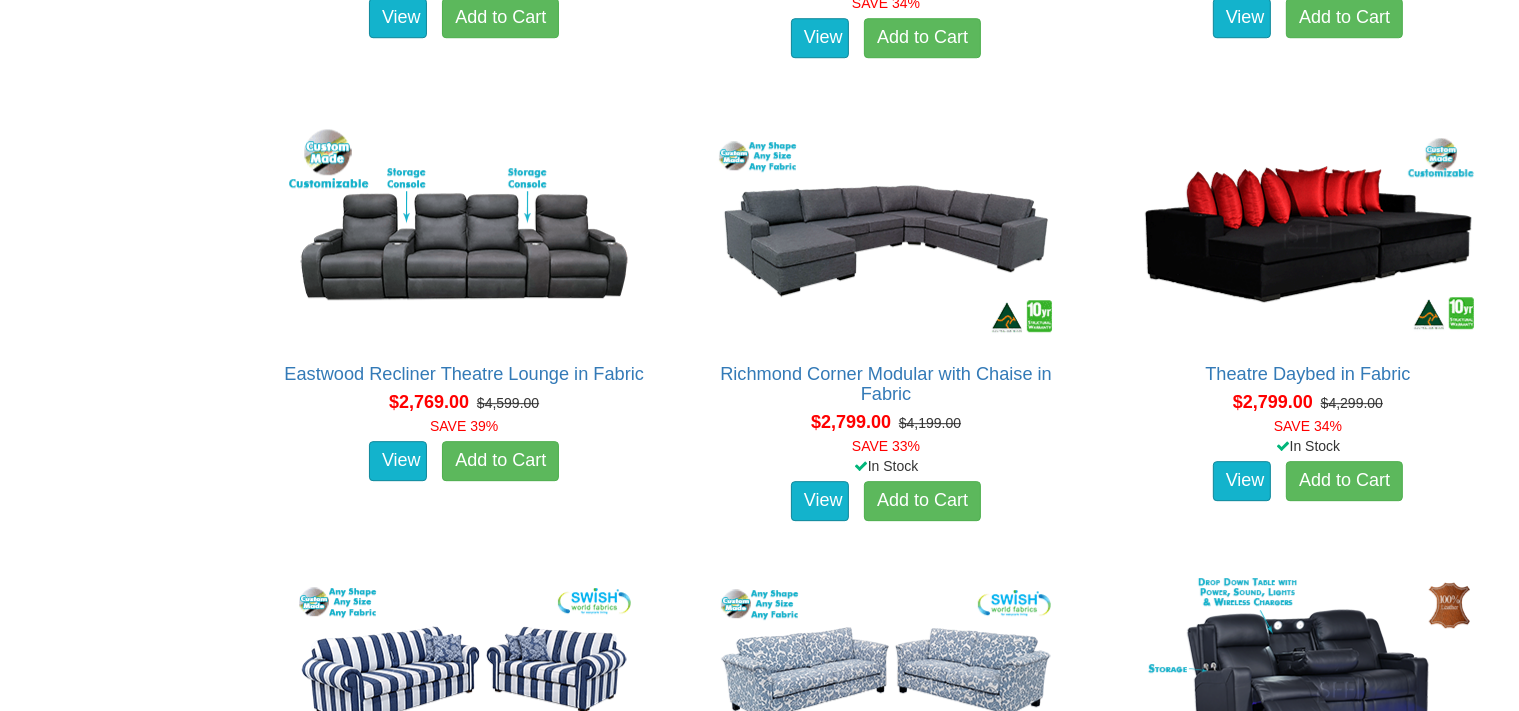 scroll, scrollTop: 5900, scrollLeft: 0, axis: vertical 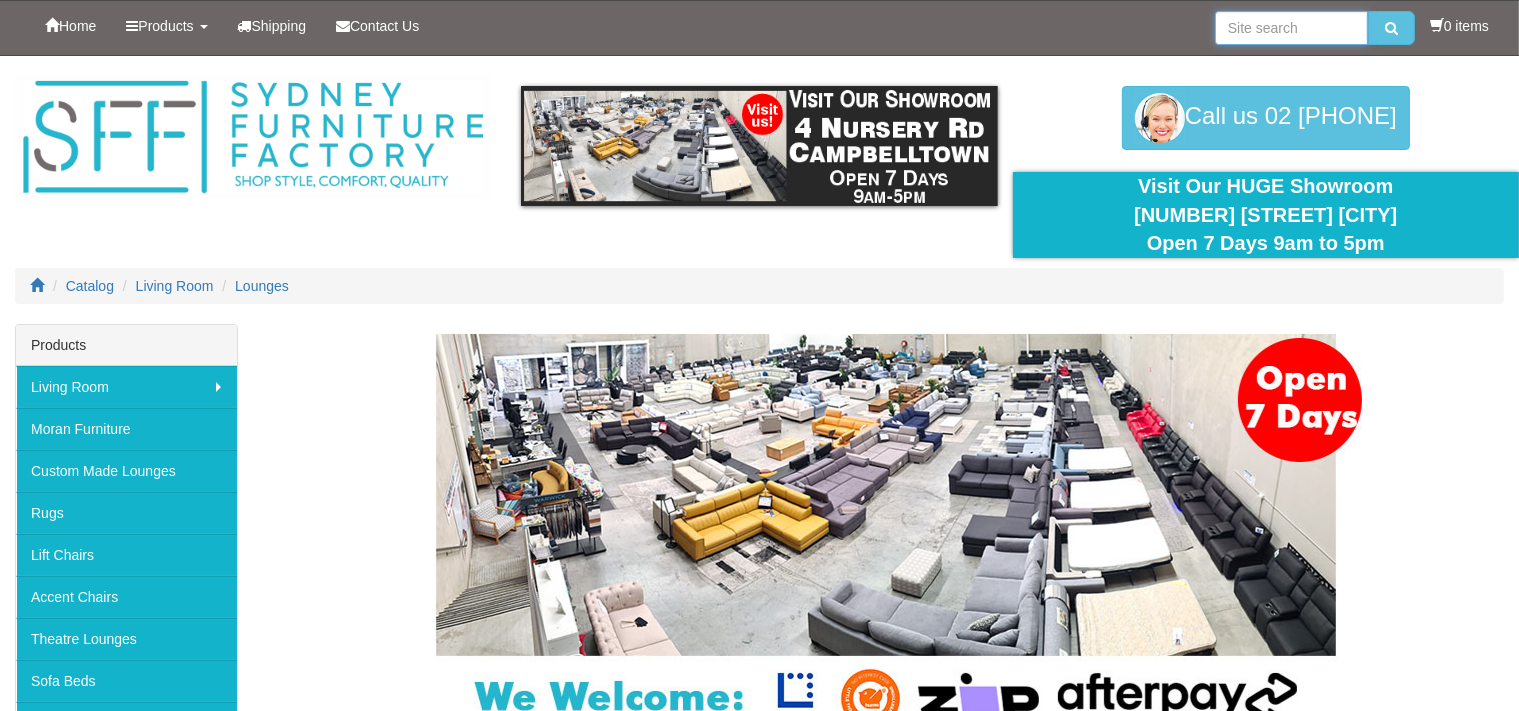 click at bounding box center [1291, 28] 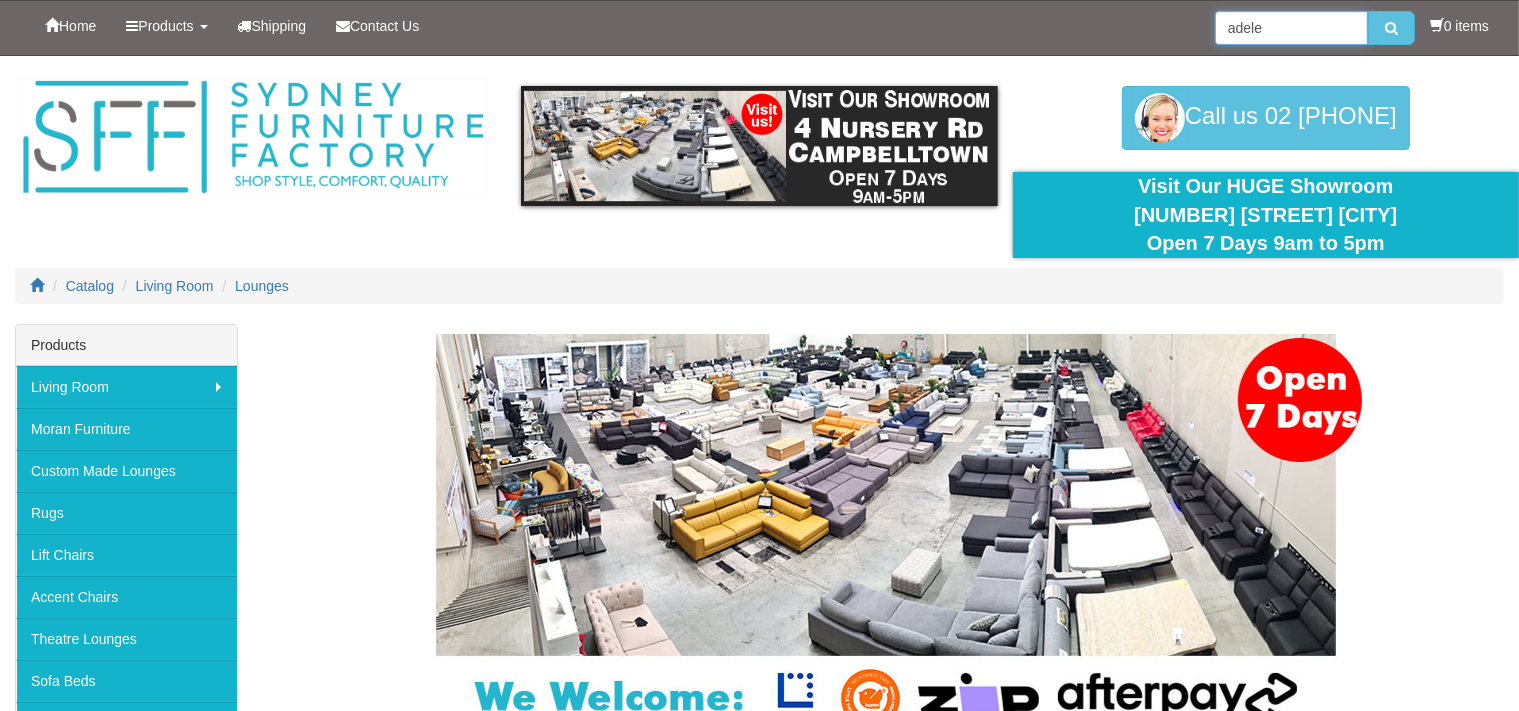 type on "adele" 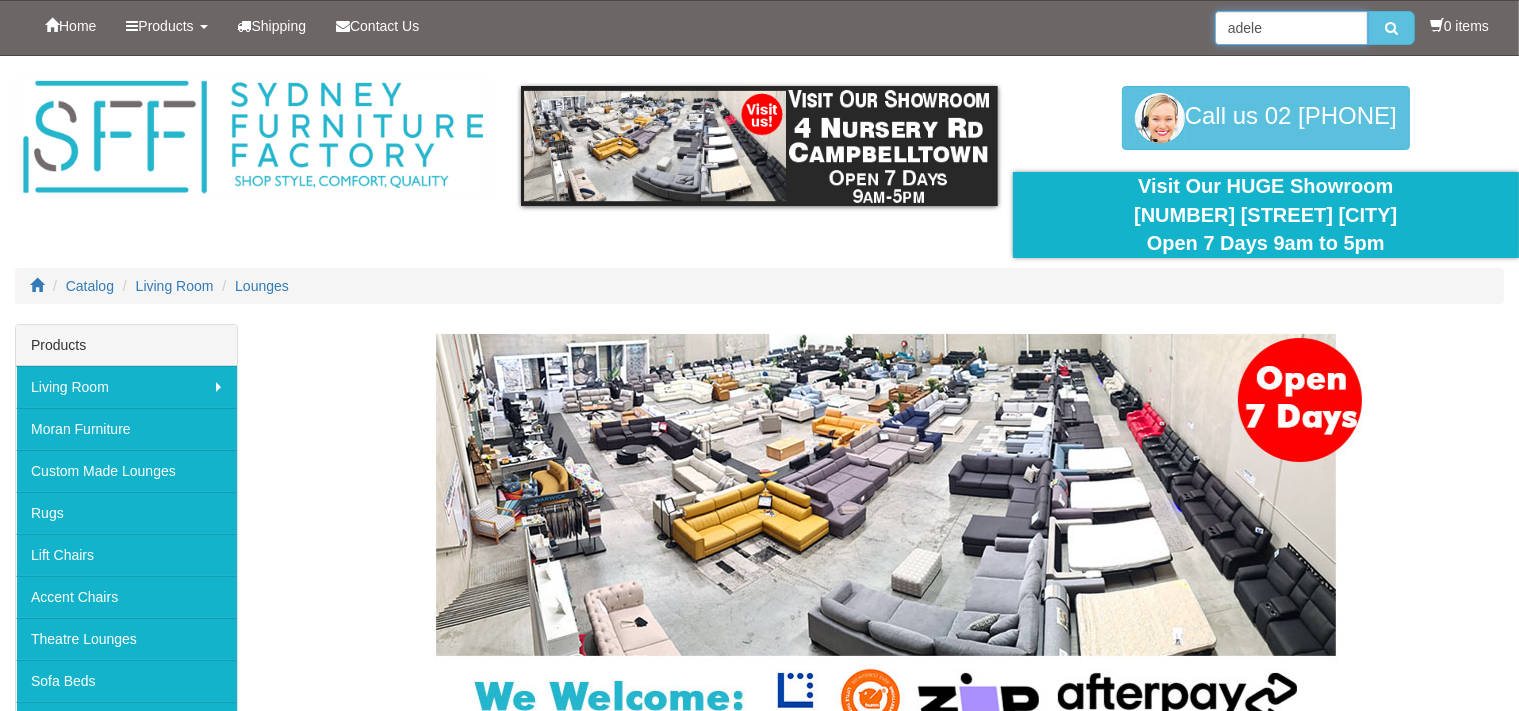 click at bounding box center (1391, 28) 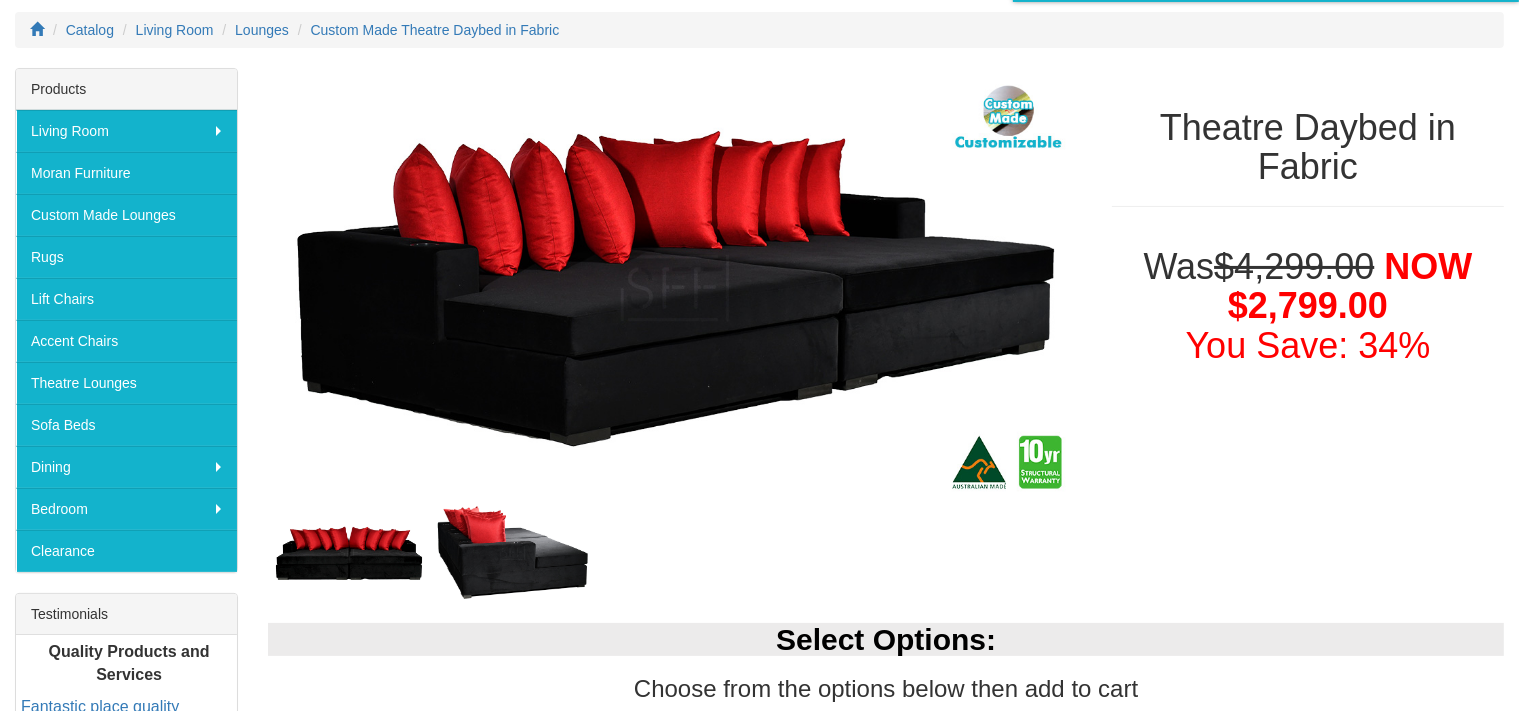 scroll, scrollTop: 280, scrollLeft: 0, axis: vertical 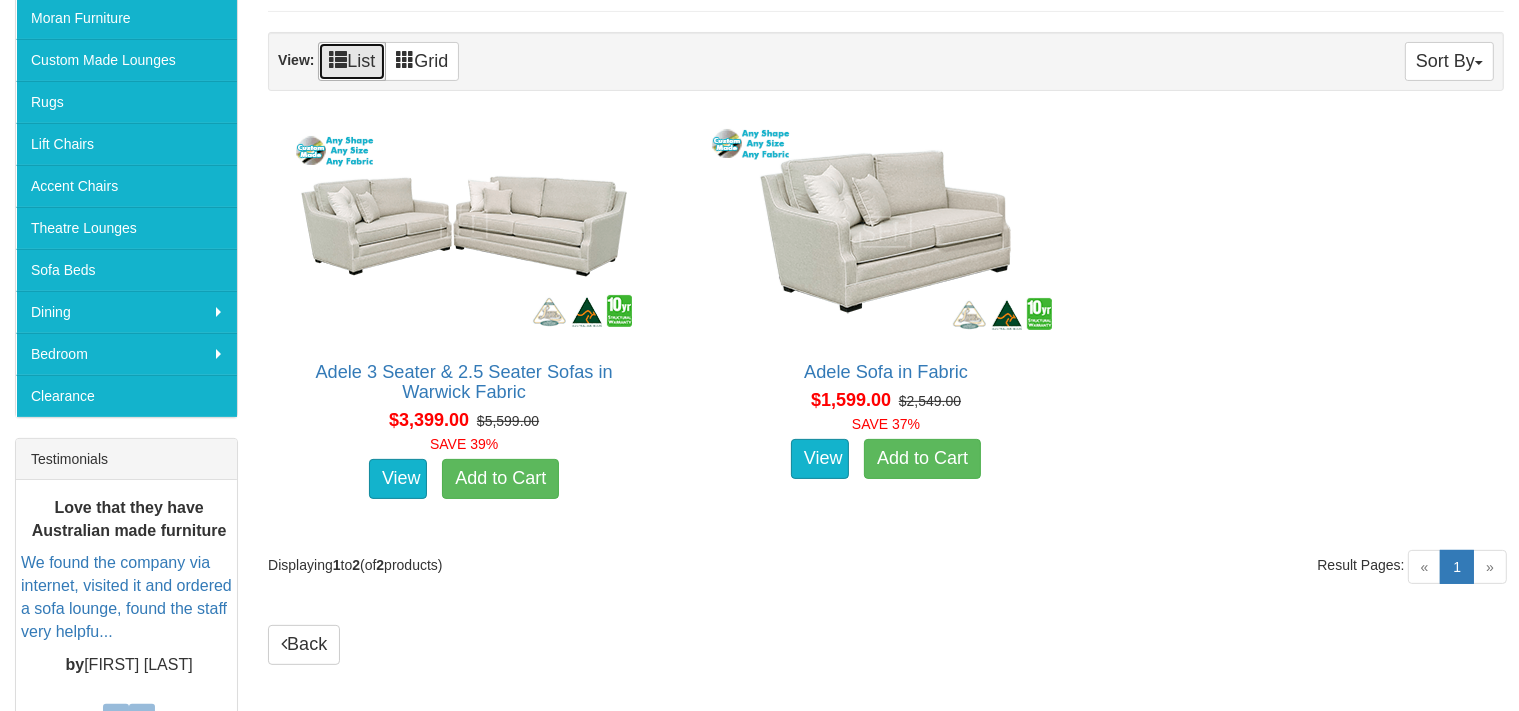 click on "List" at bounding box center (352, 61) 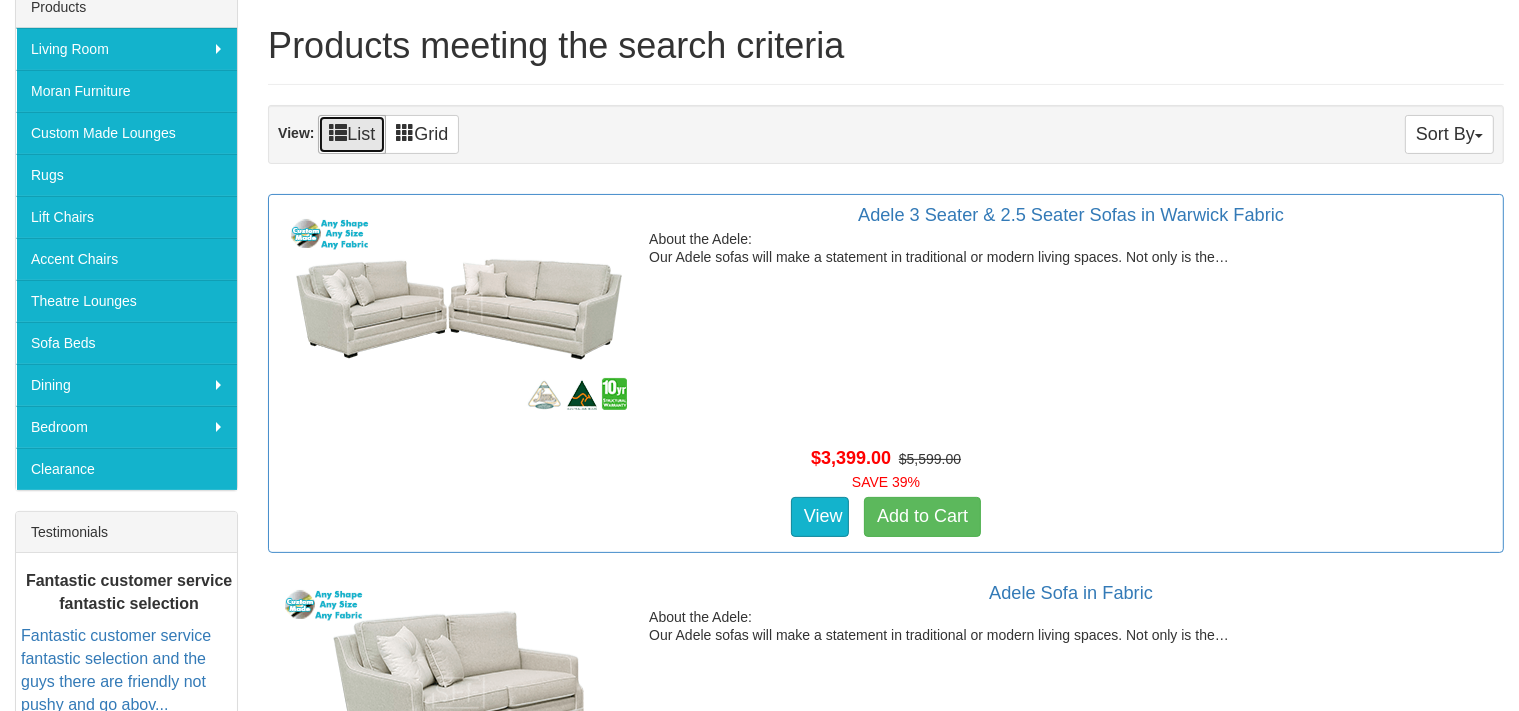 scroll, scrollTop: 335, scrollLeft: 0, axis: vertical 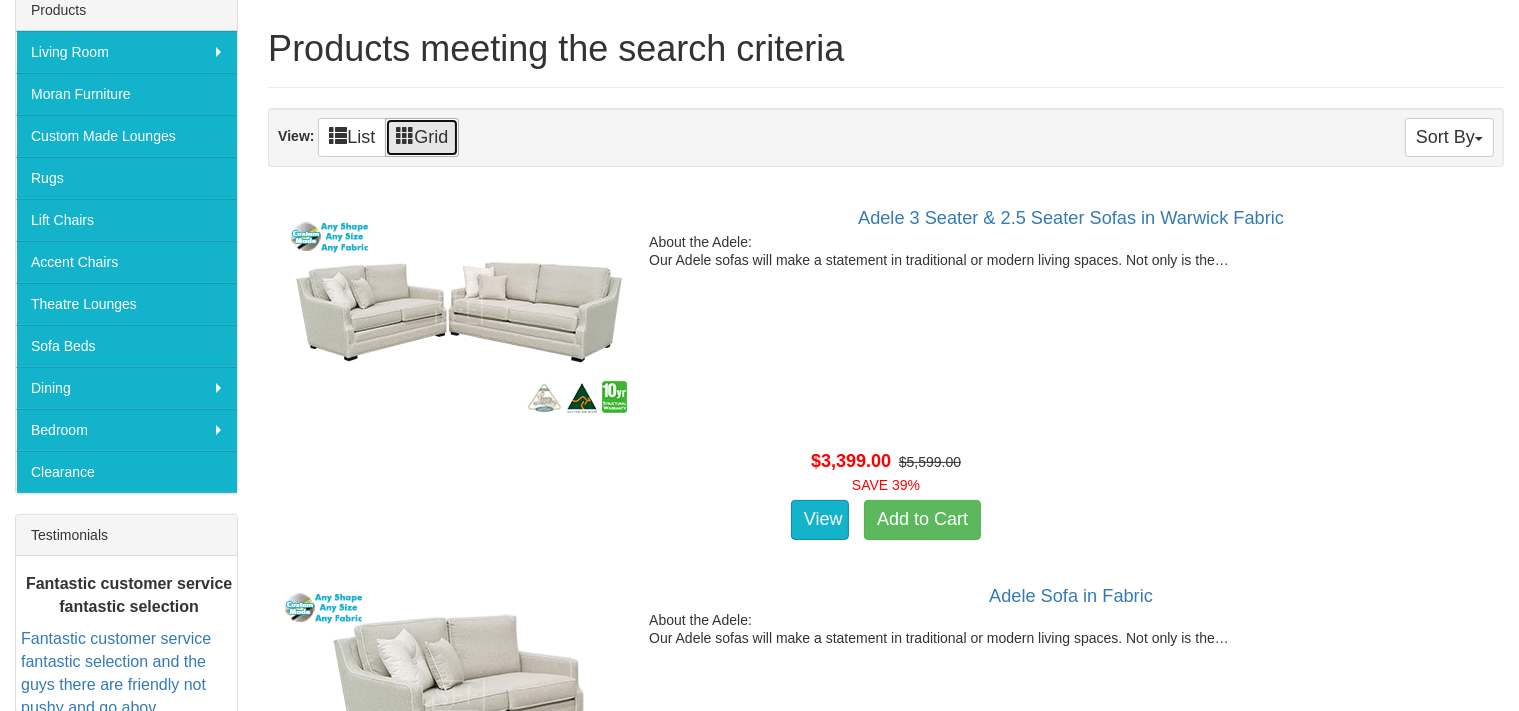click on "Grid" at bounding box center [422, 137] 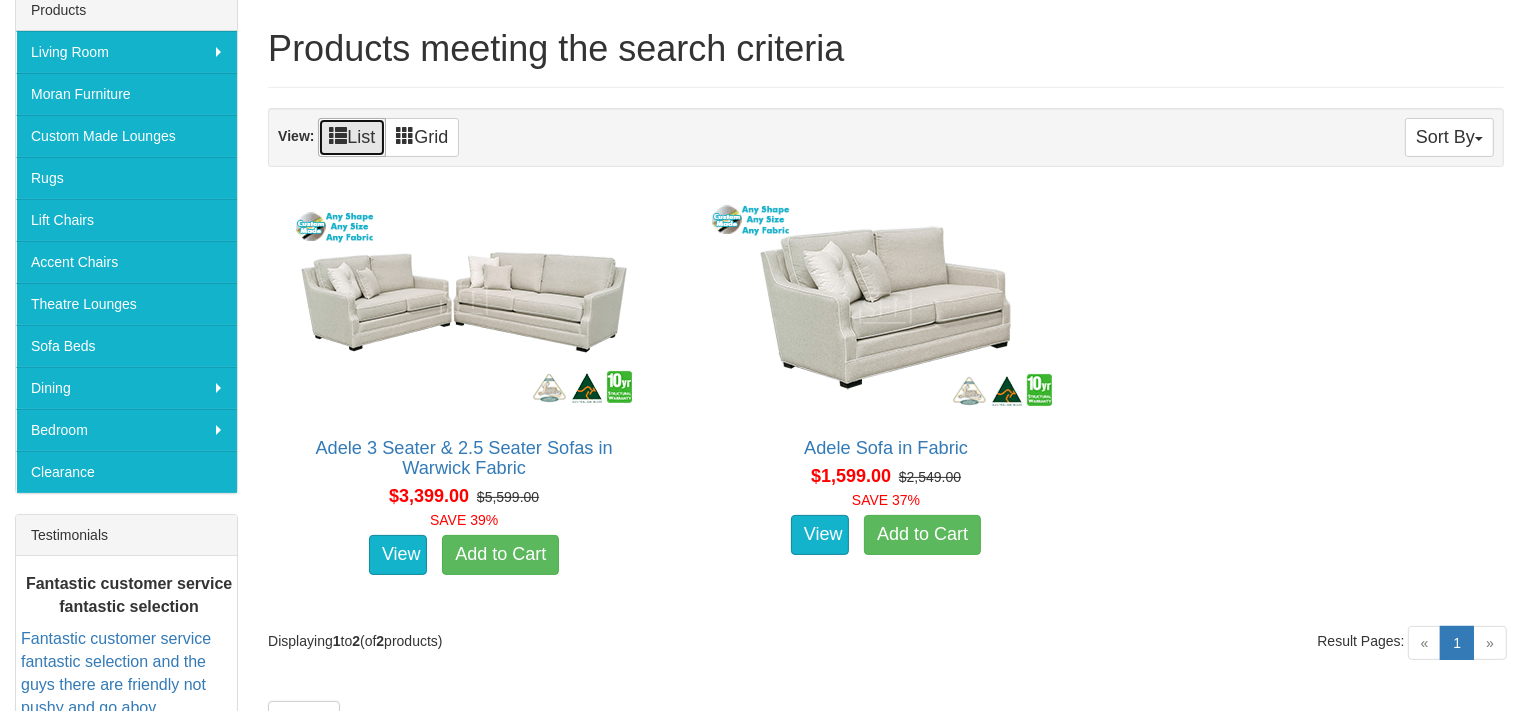 click on "List" at bounding box center (352, 137) 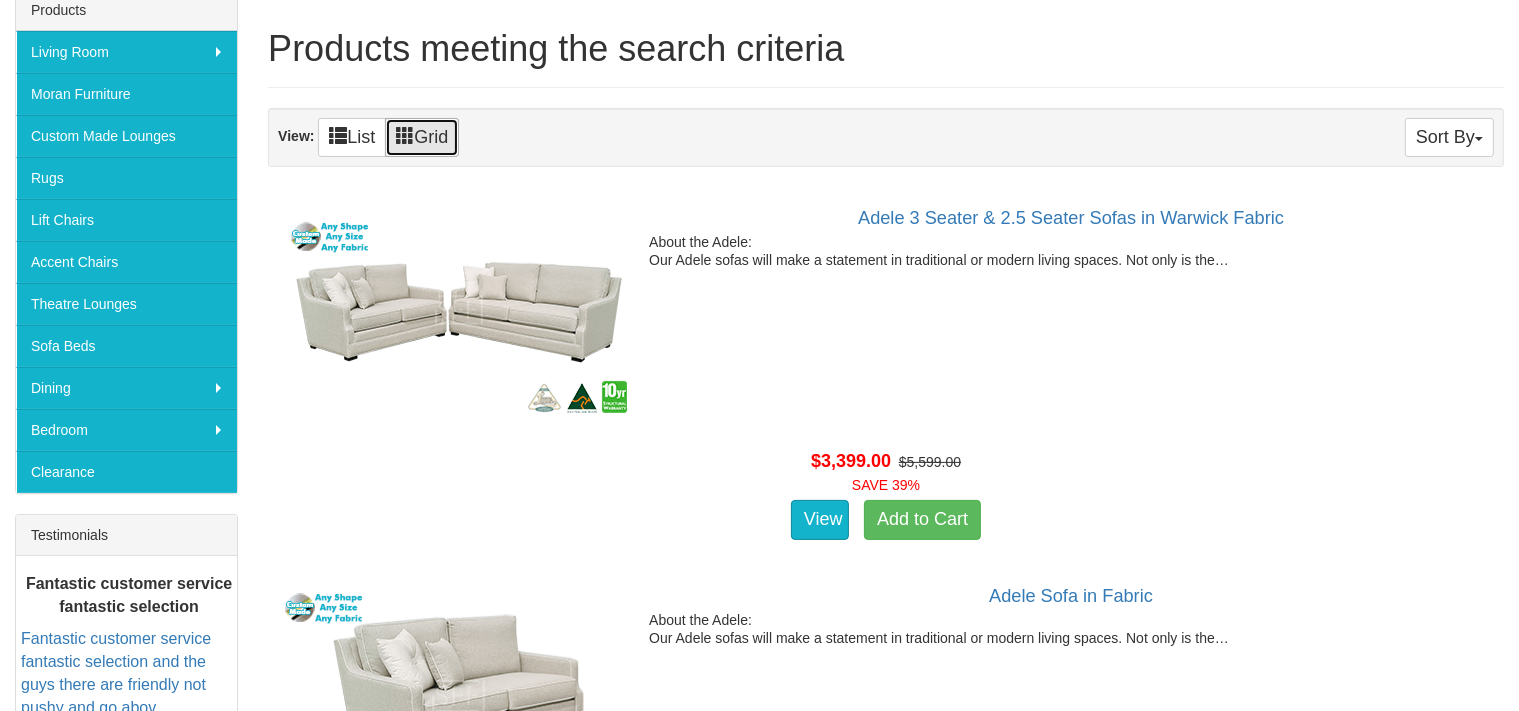 click on "Grid" at bounding box center (422, 137) 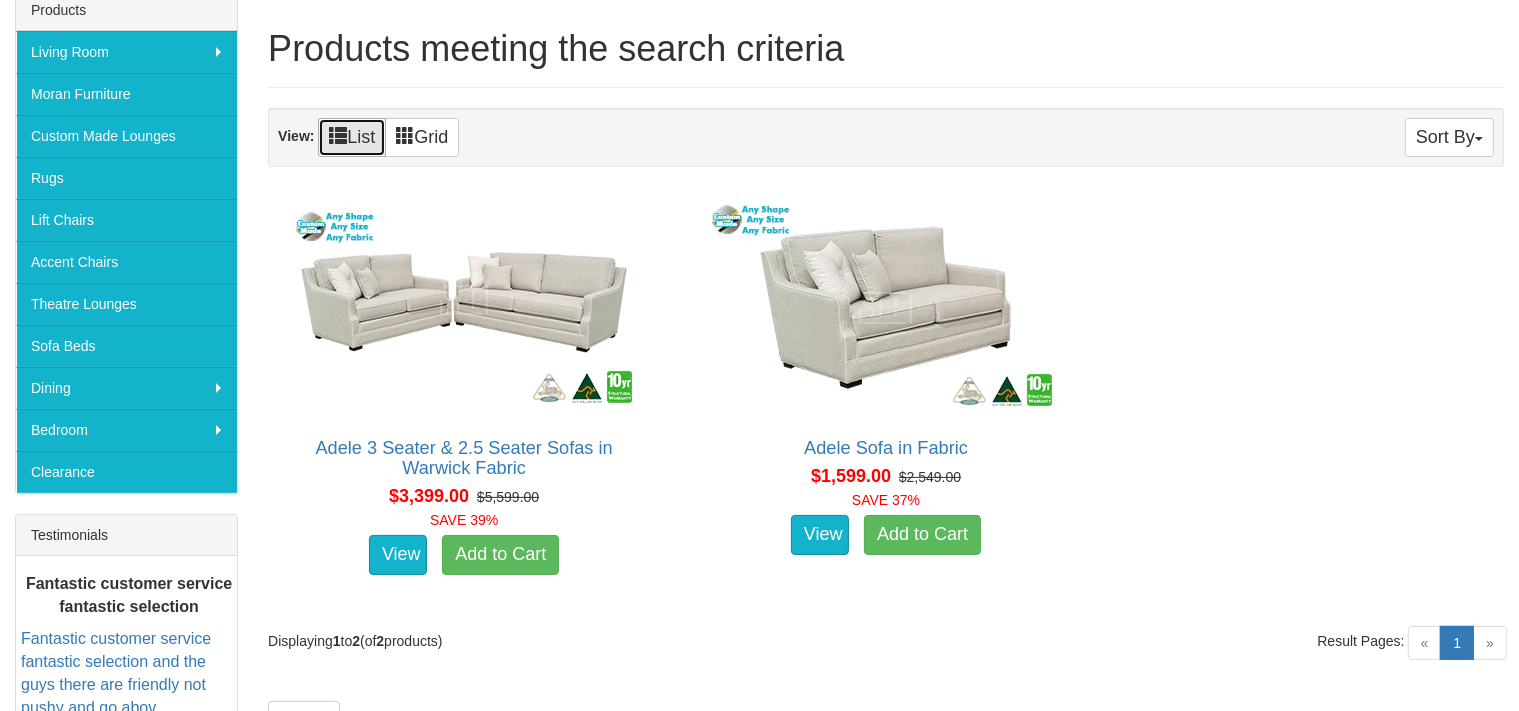 click at bounding box center (338, 135) 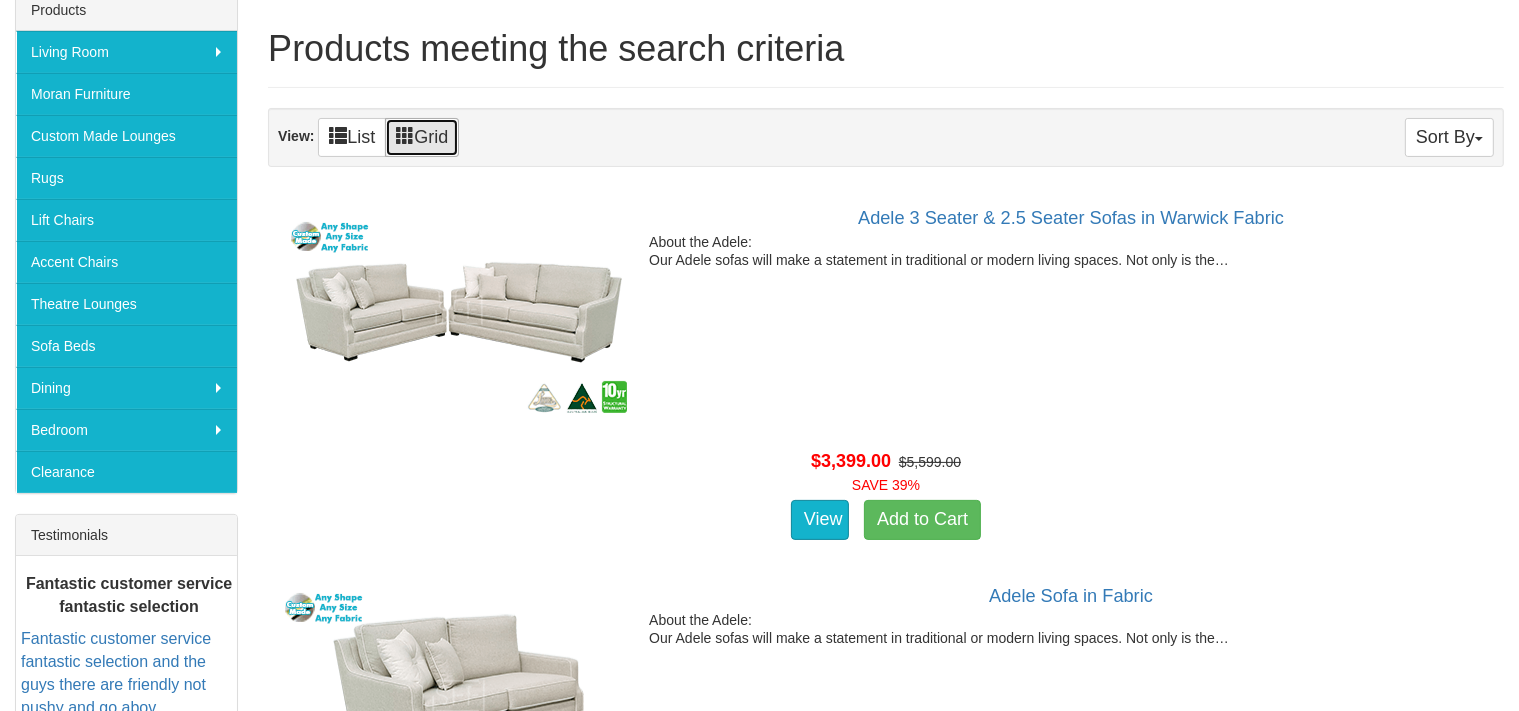click on "Grid" at bounding box center [422, 137] 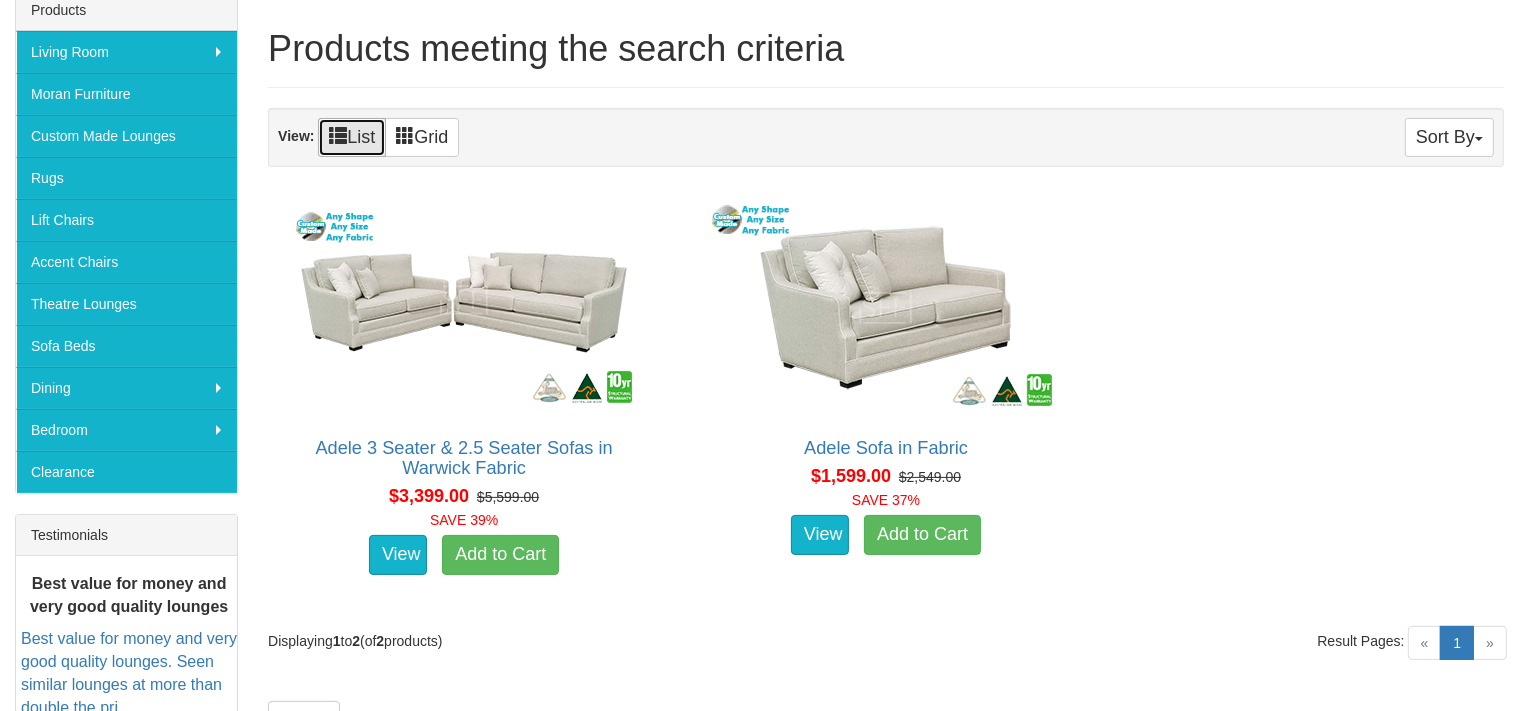 click on "List" at bounding box center (352, 137) 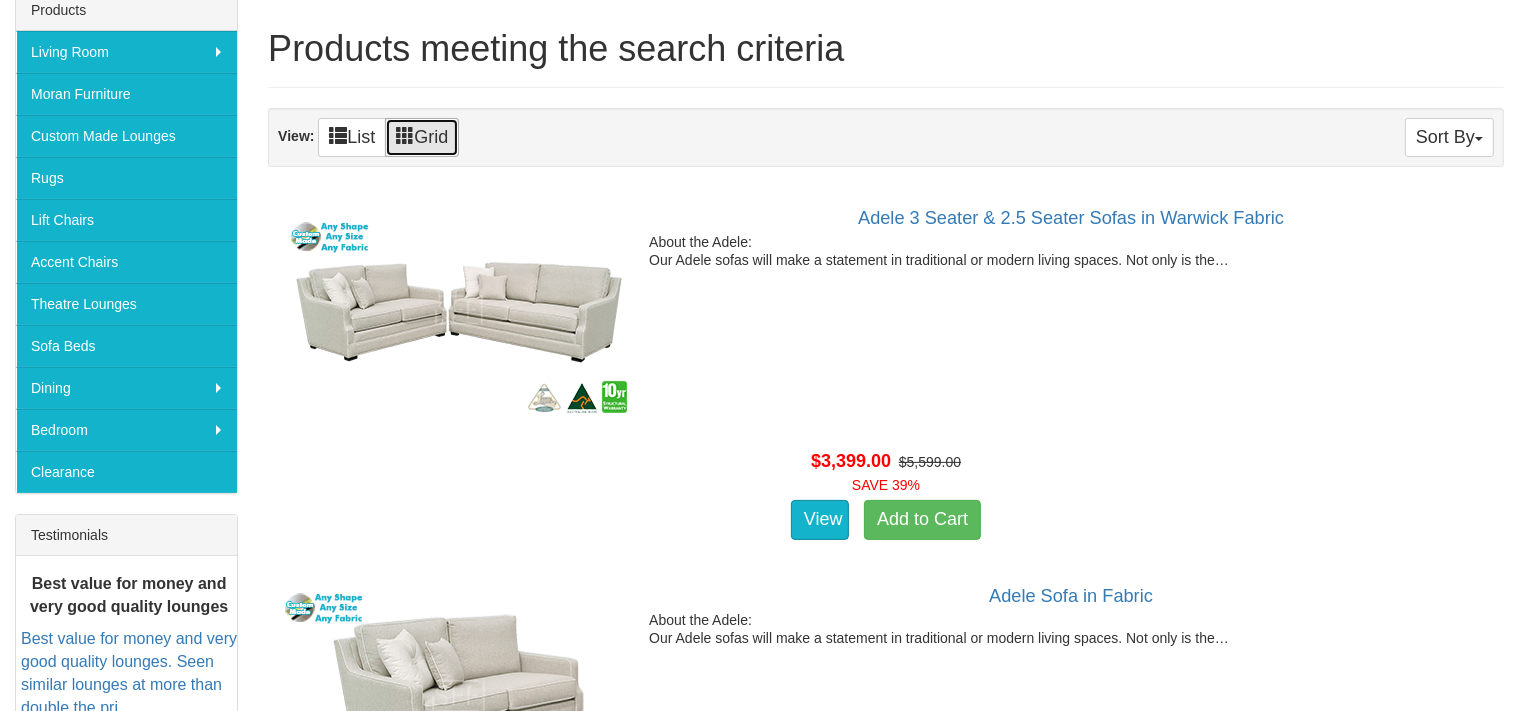 click on "Grid" at bounding box center [422, 137] 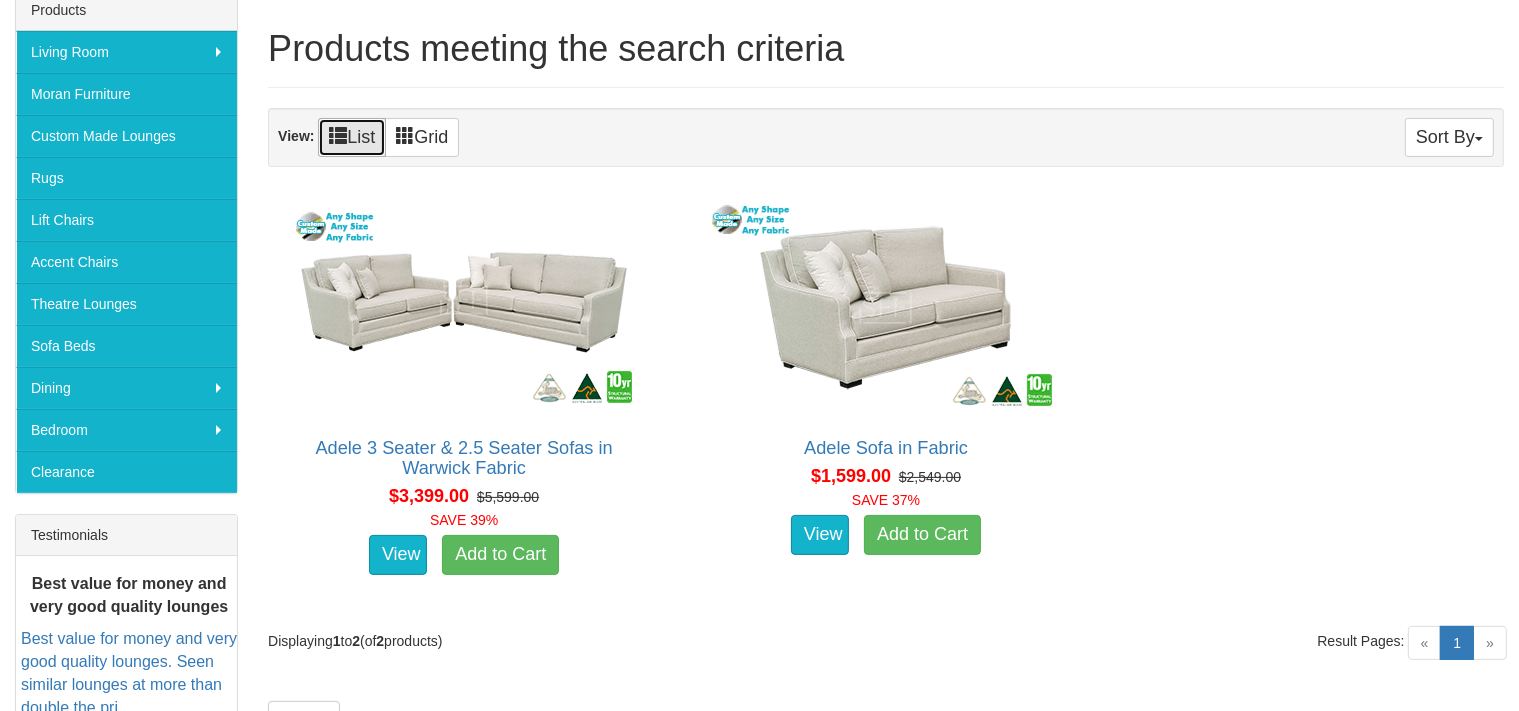 click on "List" at bounding box center (352, 137) 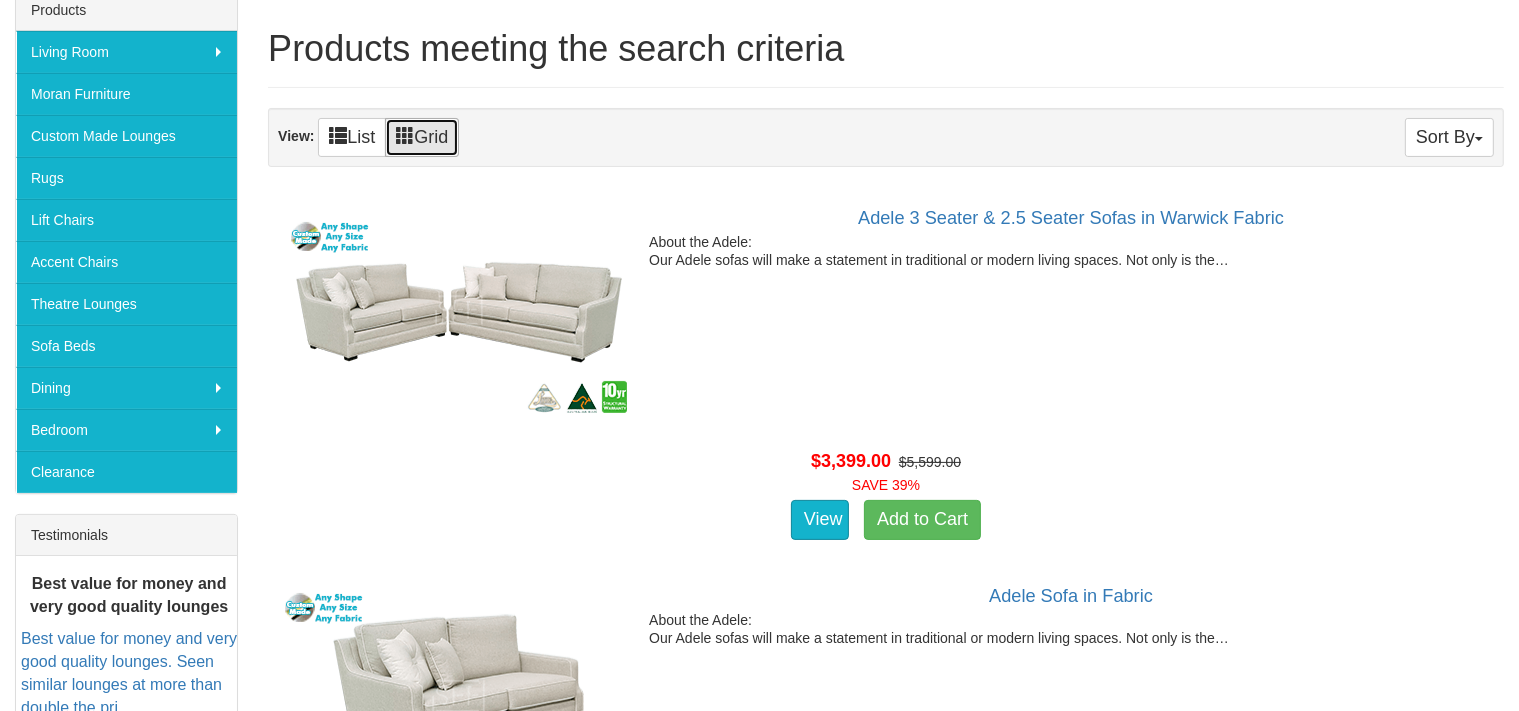 click at bounding box center (405, 135) 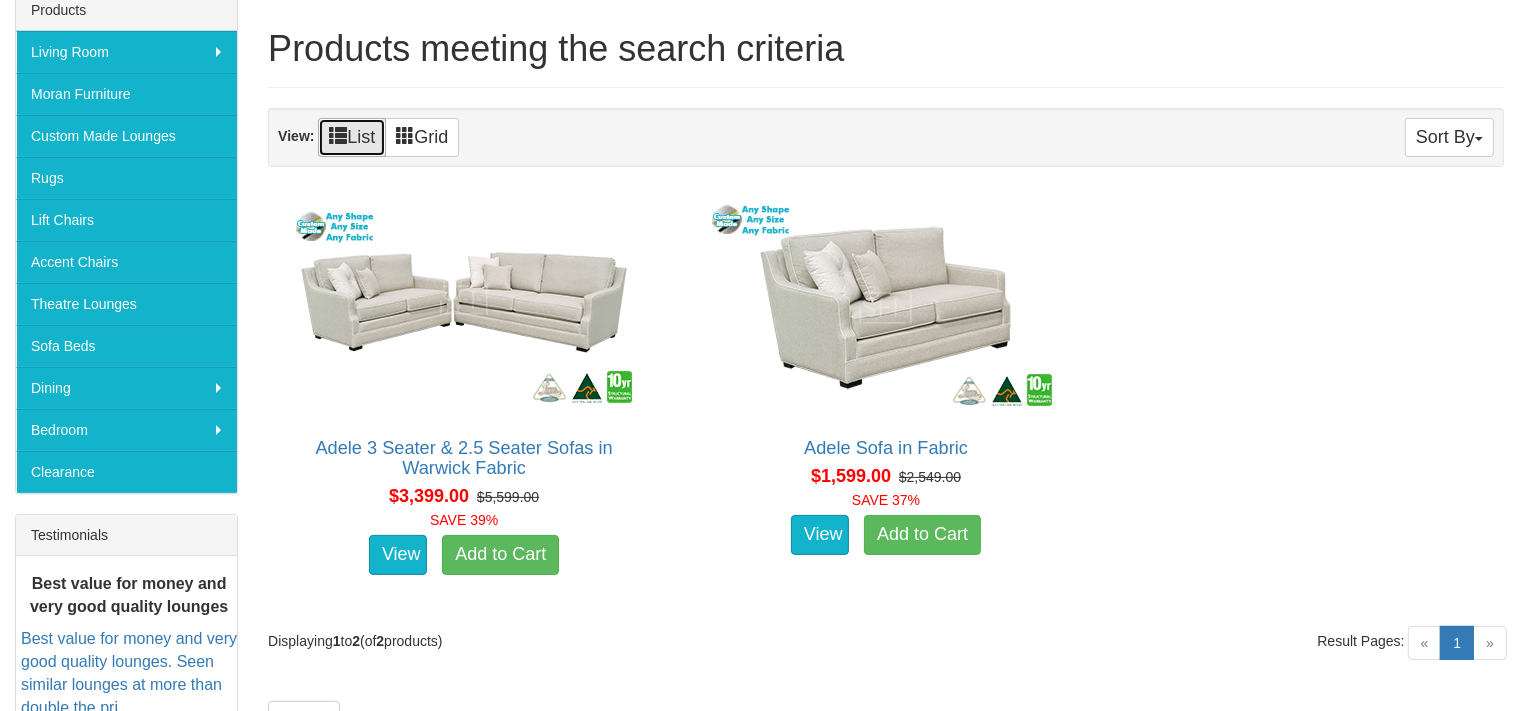 click on "List" at bounding box center [352, 137] 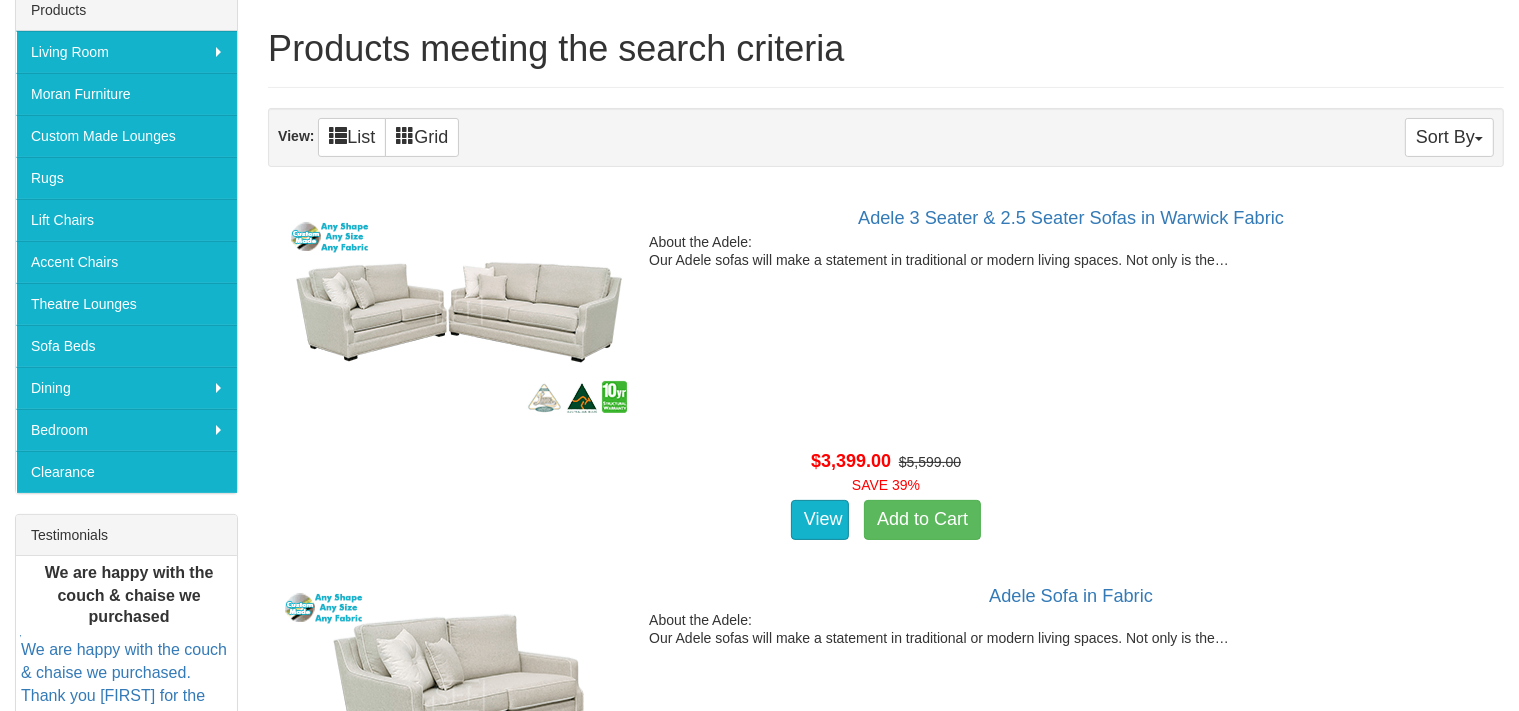 click on "Sort By
Product Name+          Price          Quantity
View:
List
Grid" at bounding box center (886, 137) 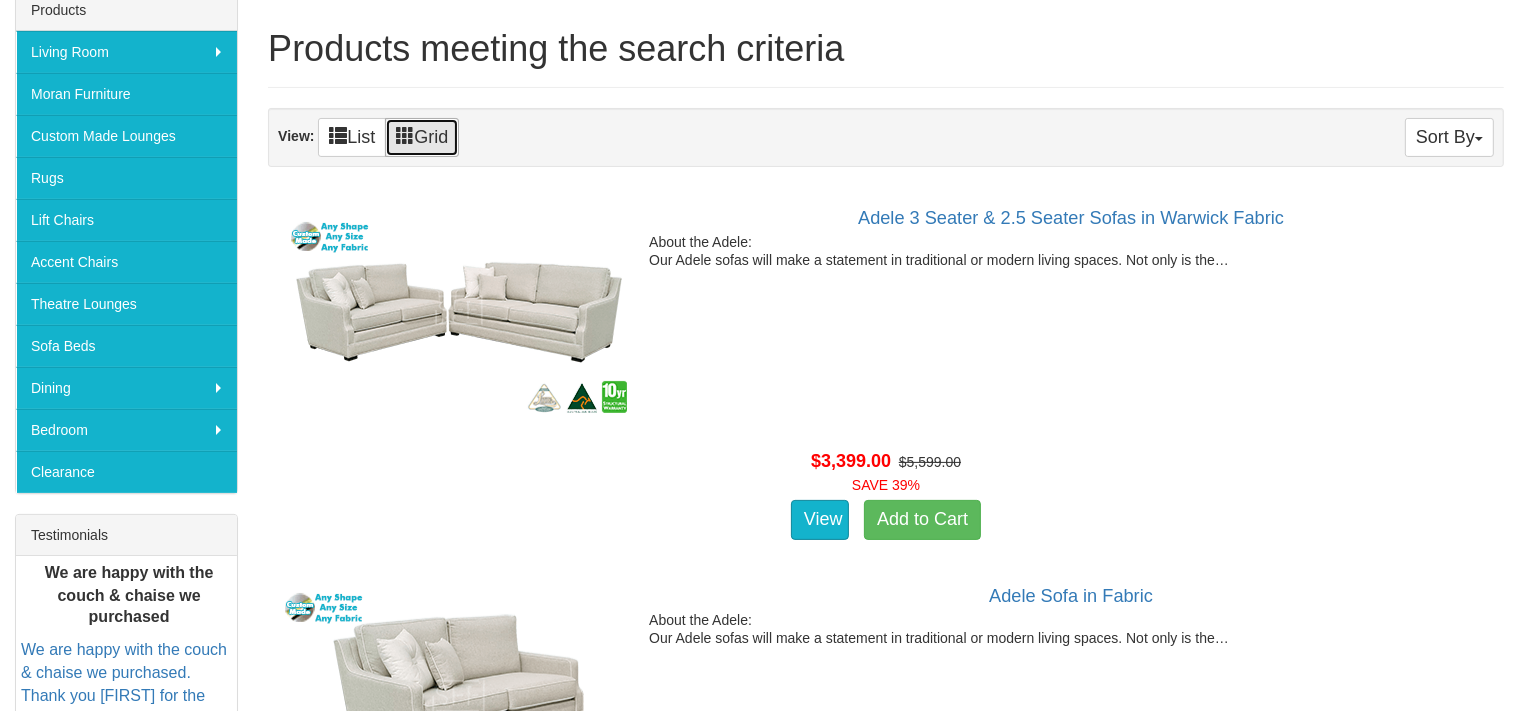 click on "Grid" at bounding box center [422, 137] 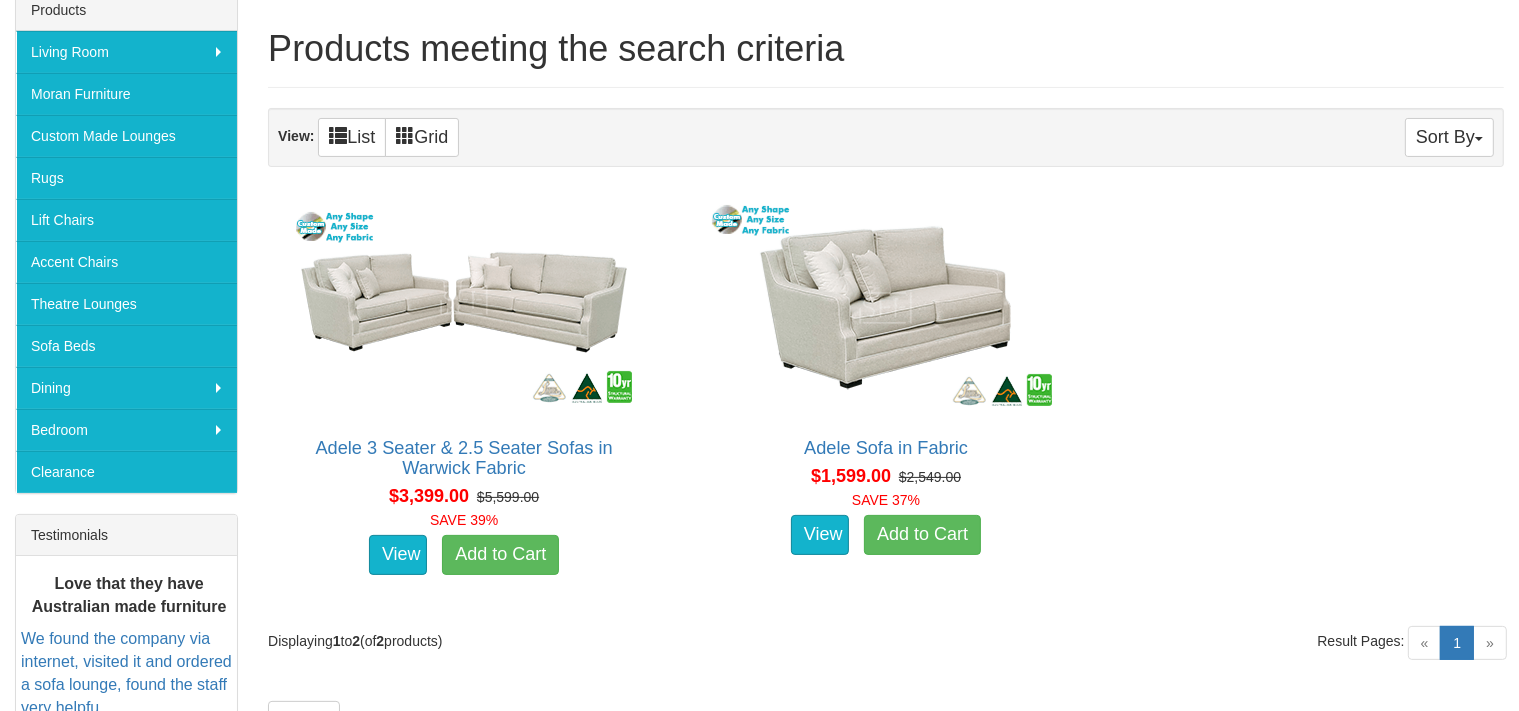 click on "Sort By
Product Name+          Price          Quantity
View:
List
Grid" at bounding box center [886, 137] 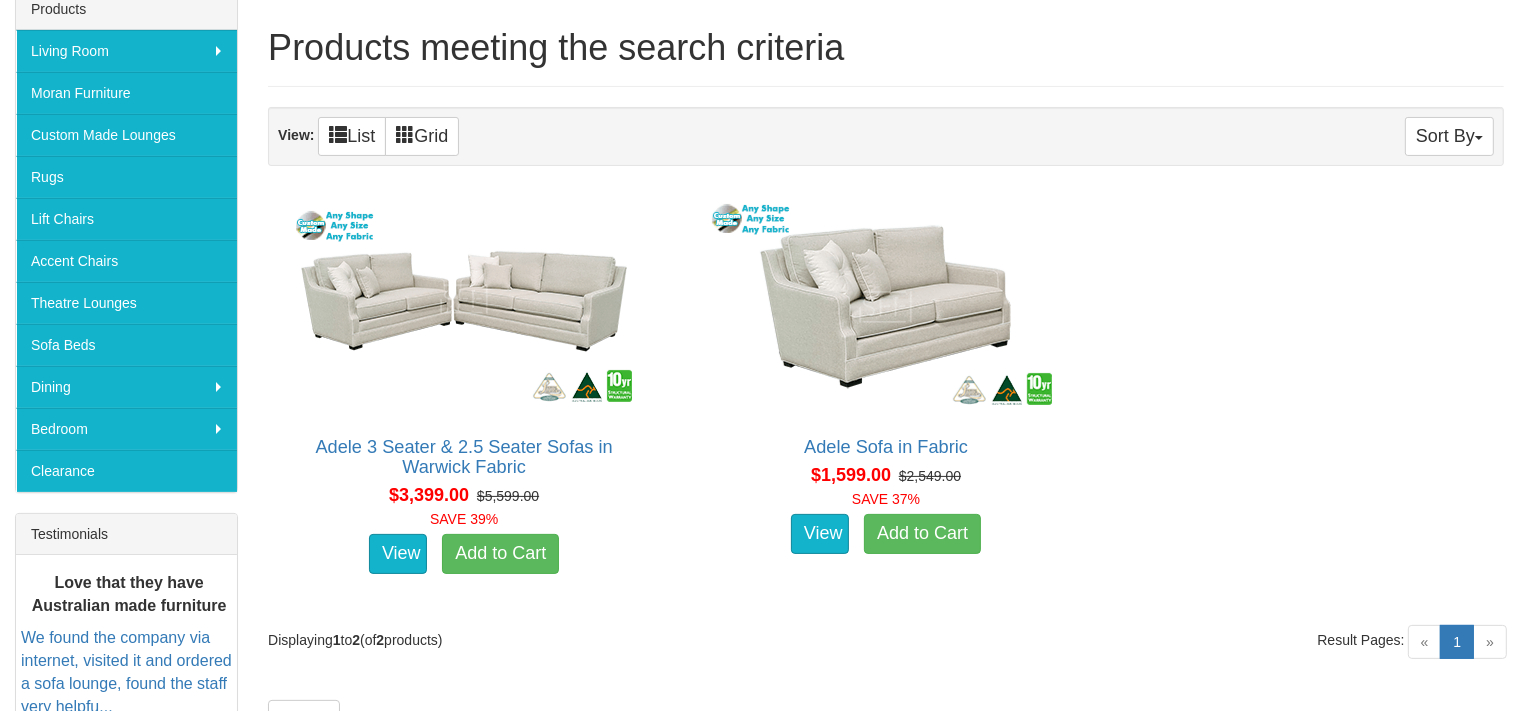 scroll, scrollTop: 335, scrollLeft: 0, axis: vertical 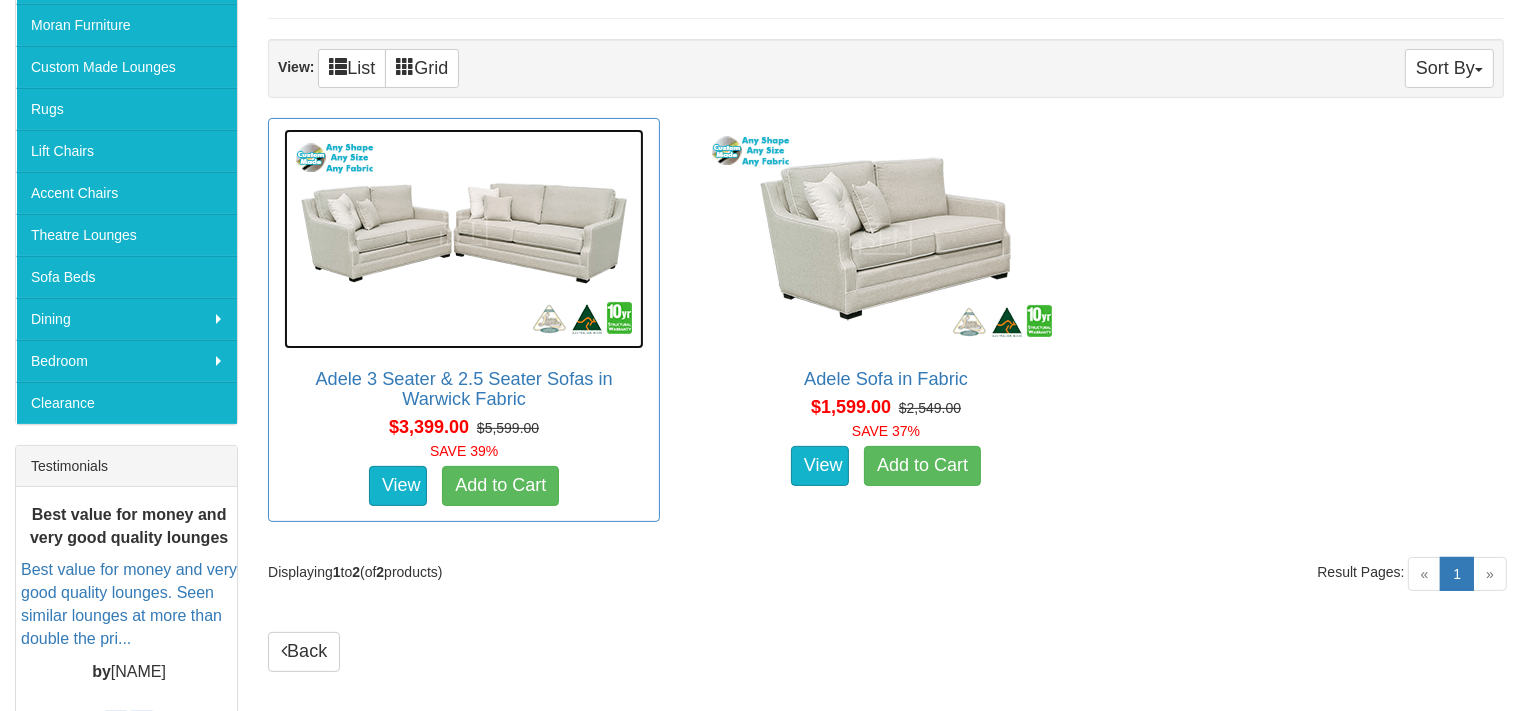 click at bounding box center (464, 239) 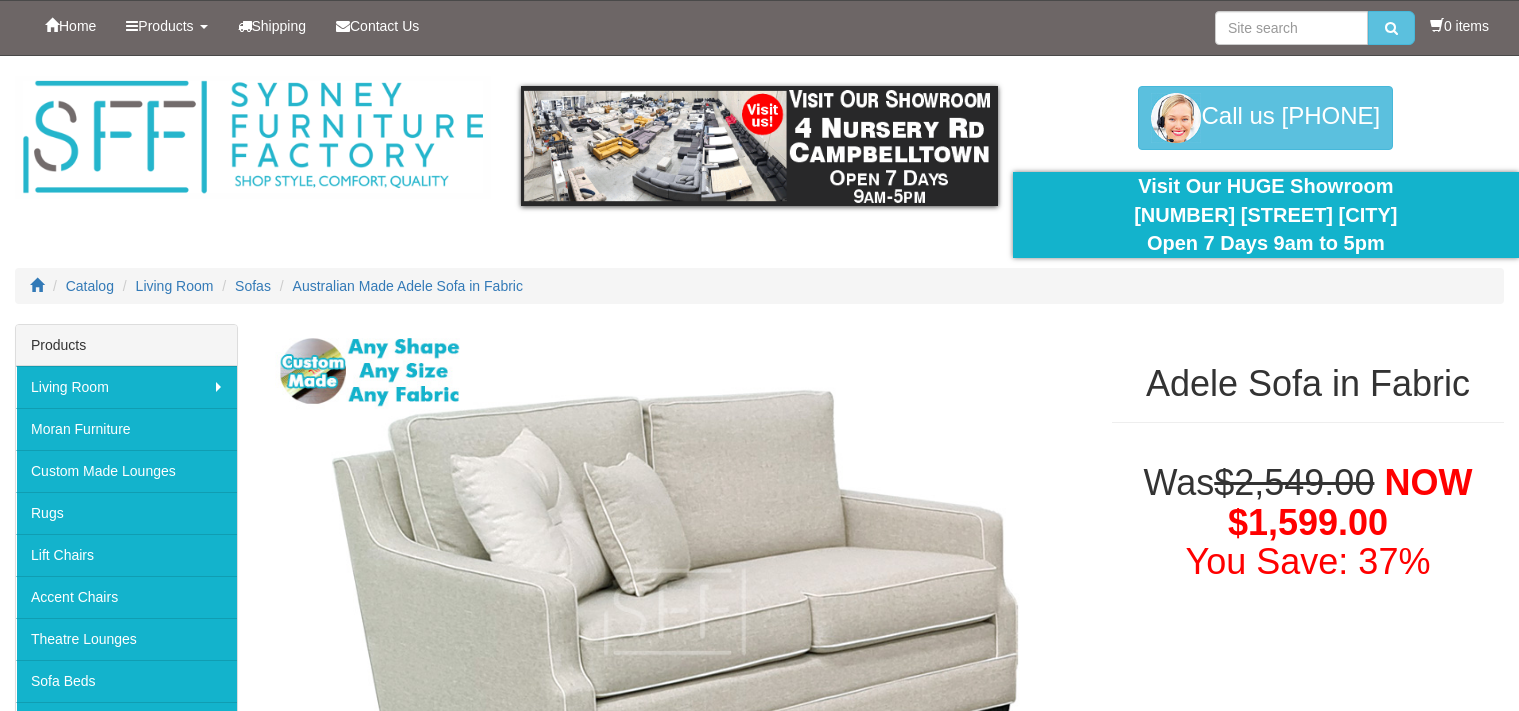 scroll, scrollTop: 0, scrollLeft: 0, axis: both 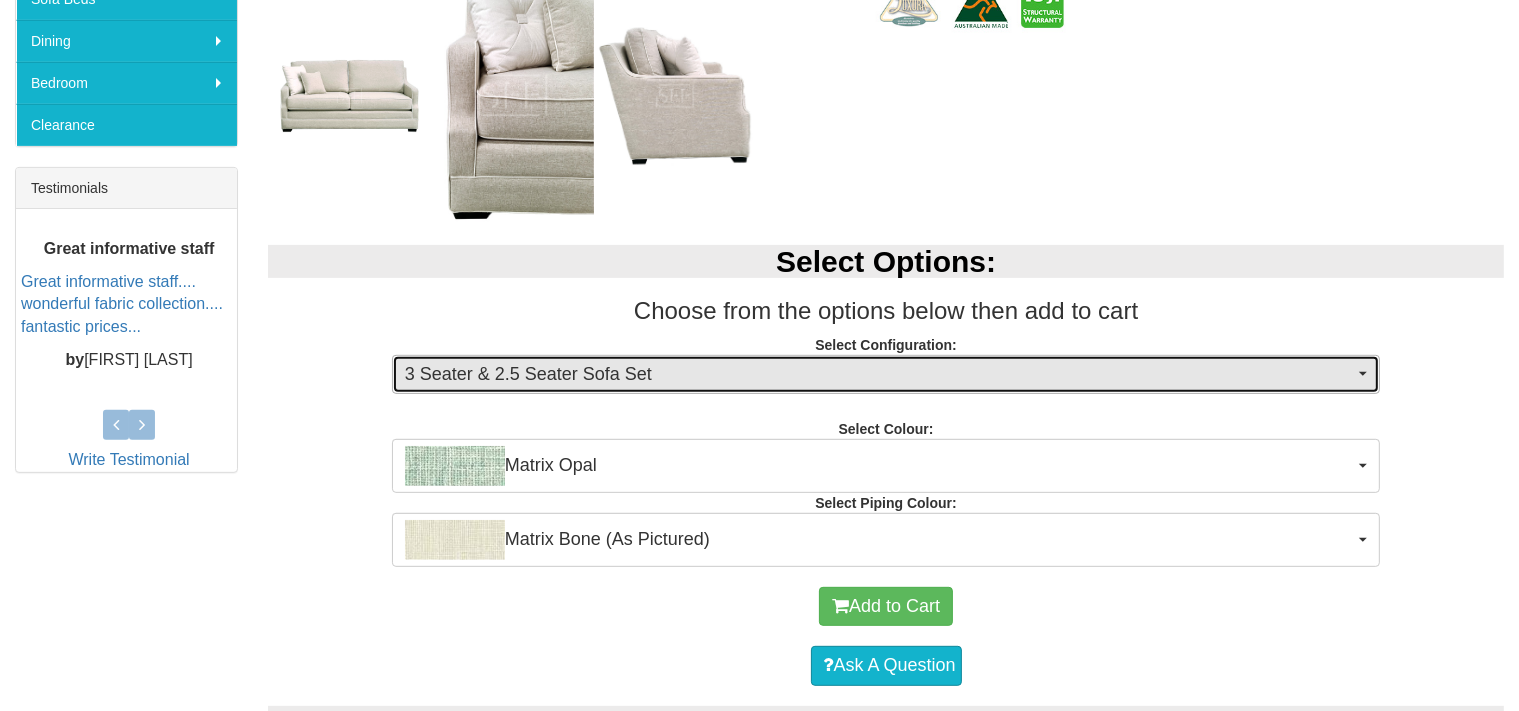 click on "3 Seater & 2.5 Seater Sofa Set" at bounding box center [880, 375] 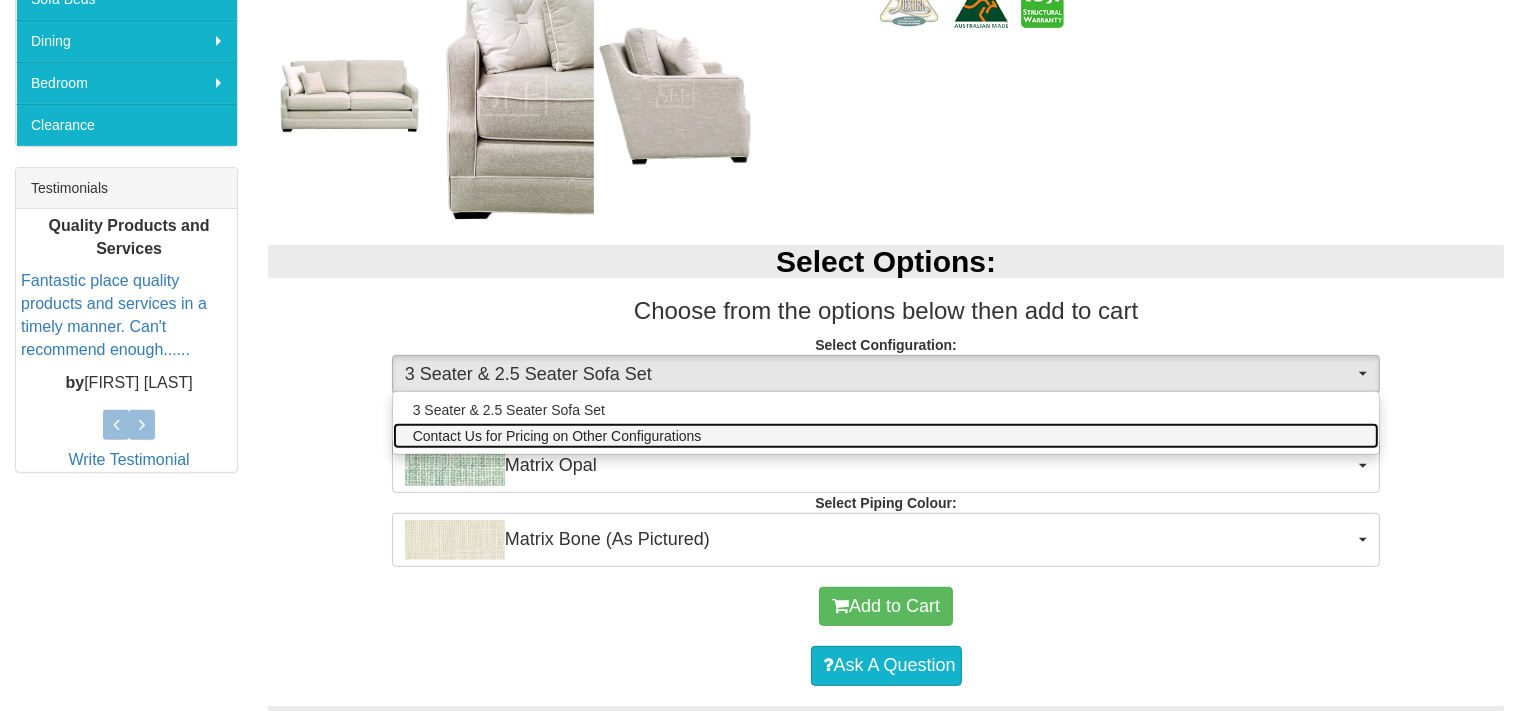 click on "Contact Us for Pricing on Other Configurations" at bounding box center [886, 436] 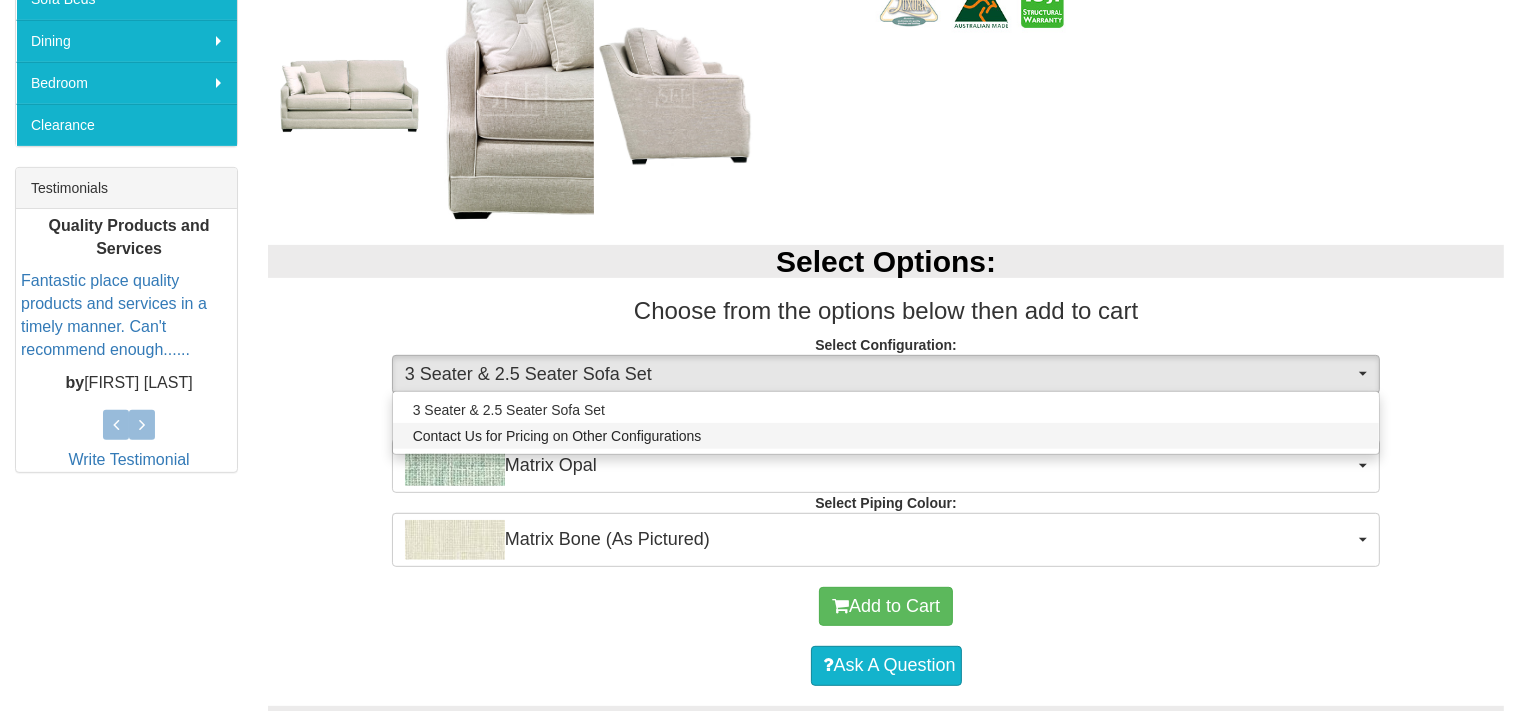 select on "1628" 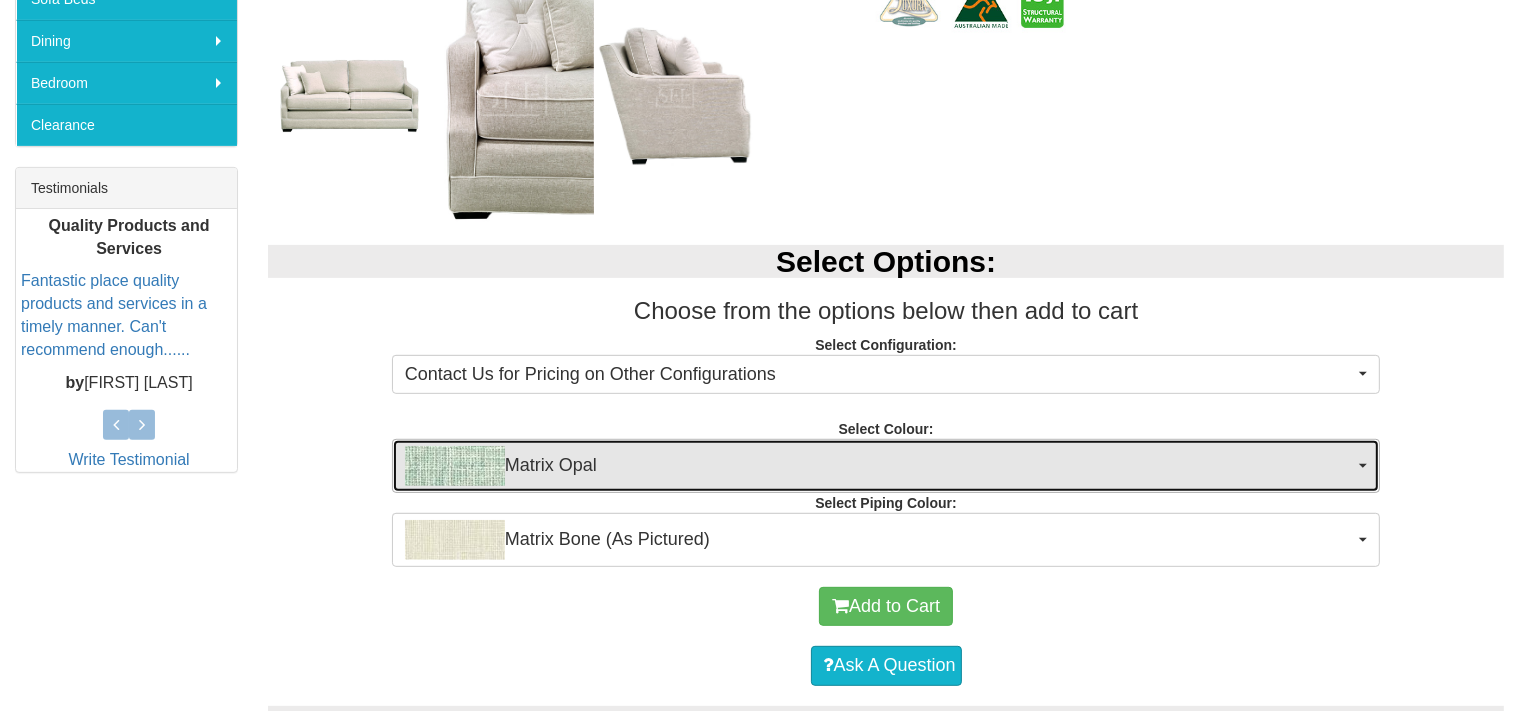 click on "Matrix Opal" at bounding box center [880, 466] 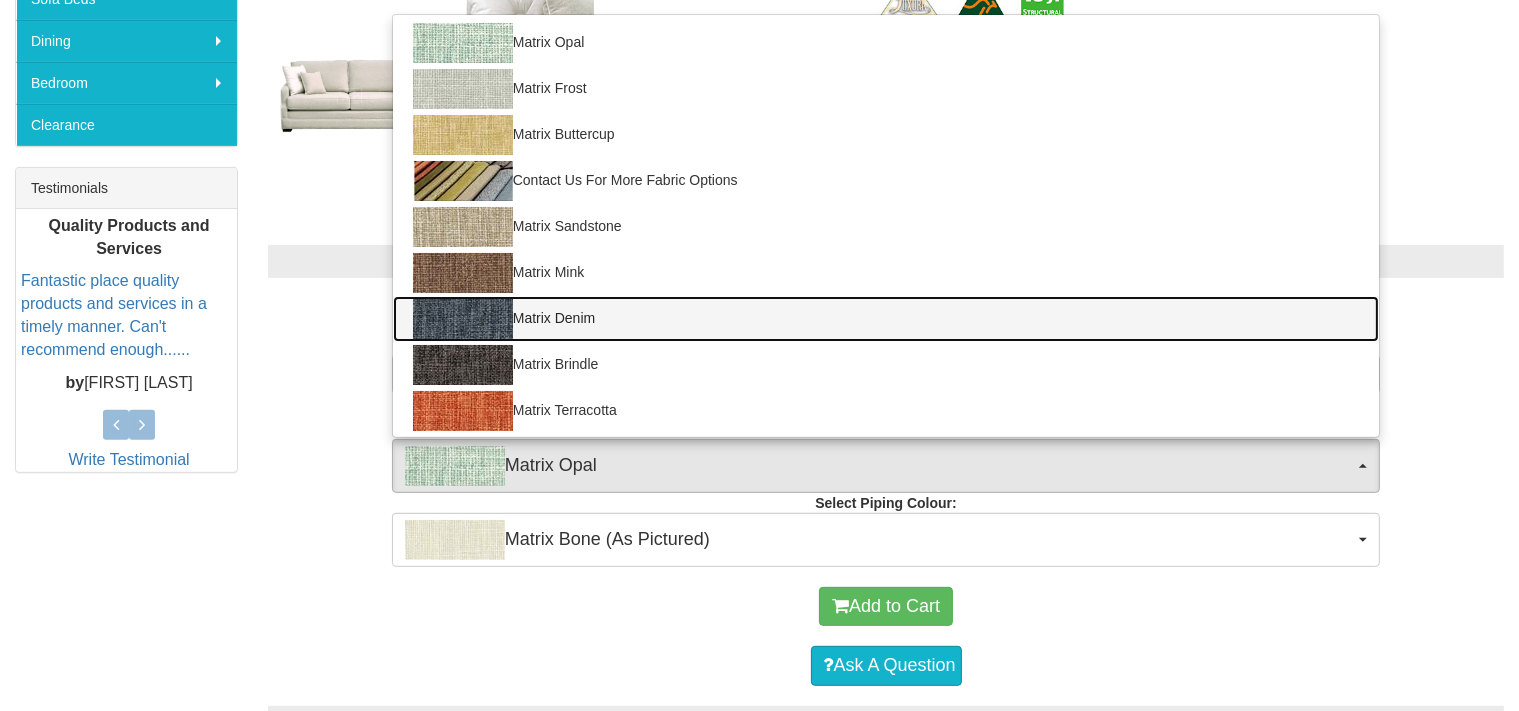 click on "Matrix Denim" at bounding box center (886, 319) 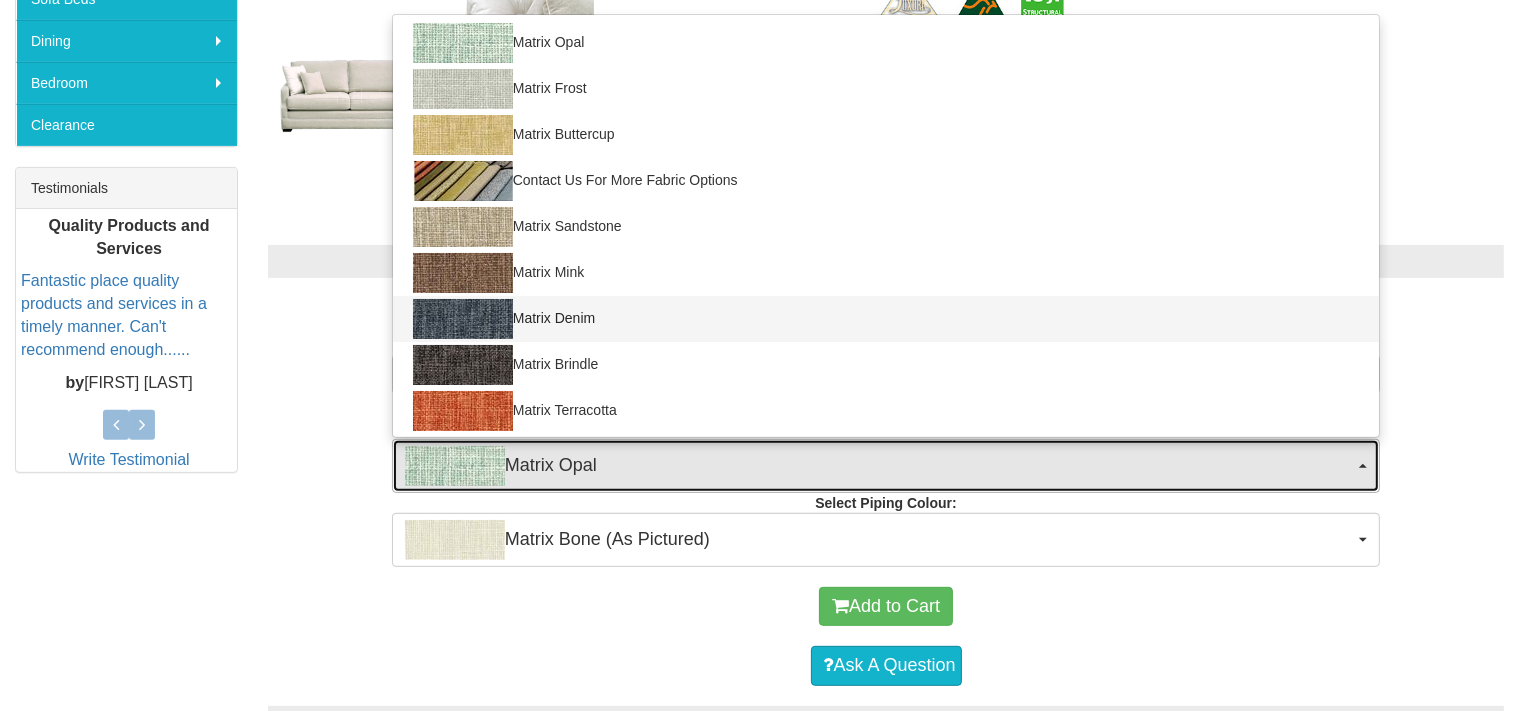 select on "899" 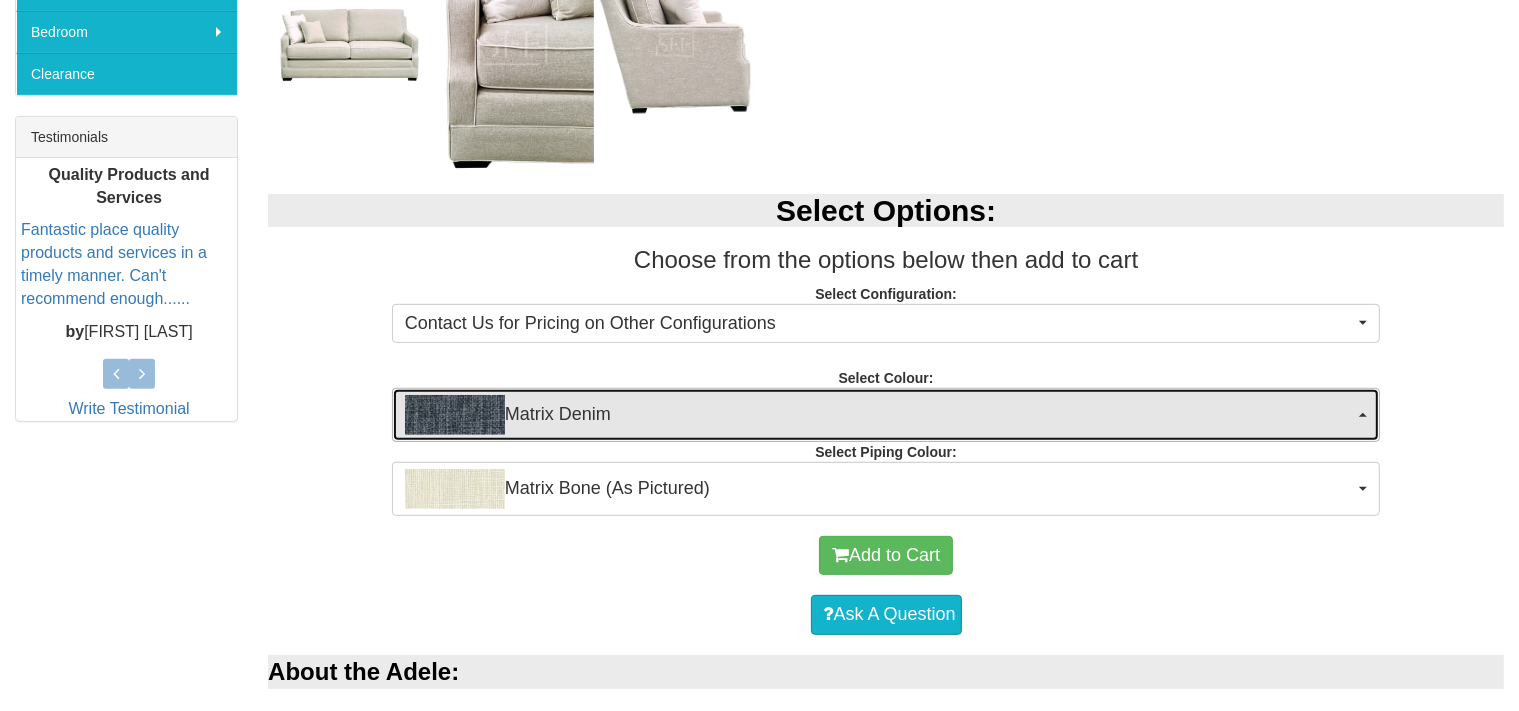 scroll, scrollTop: 734, scrollLeft: 0, axis: vertical 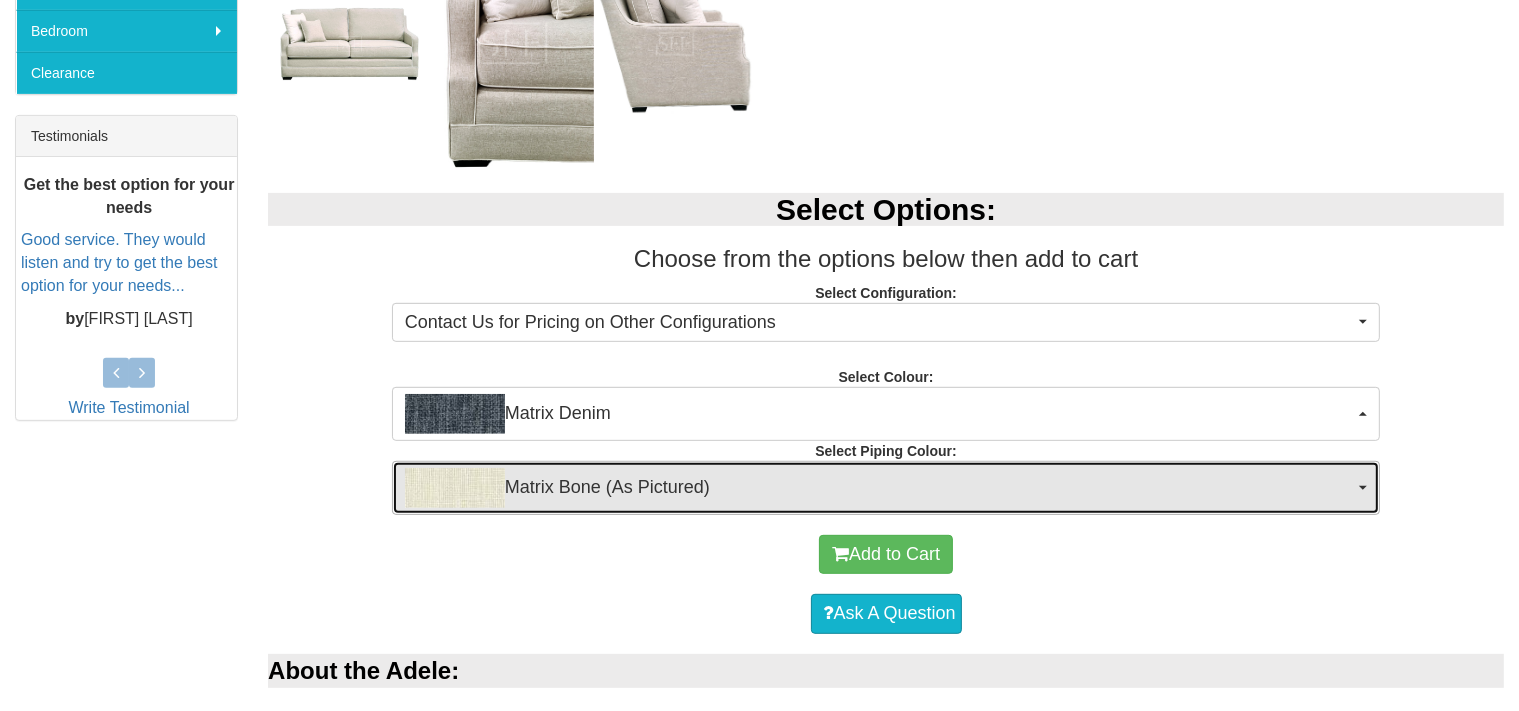click on "Matrix Bone (As Pictured)" at bounding box center [880, 488] 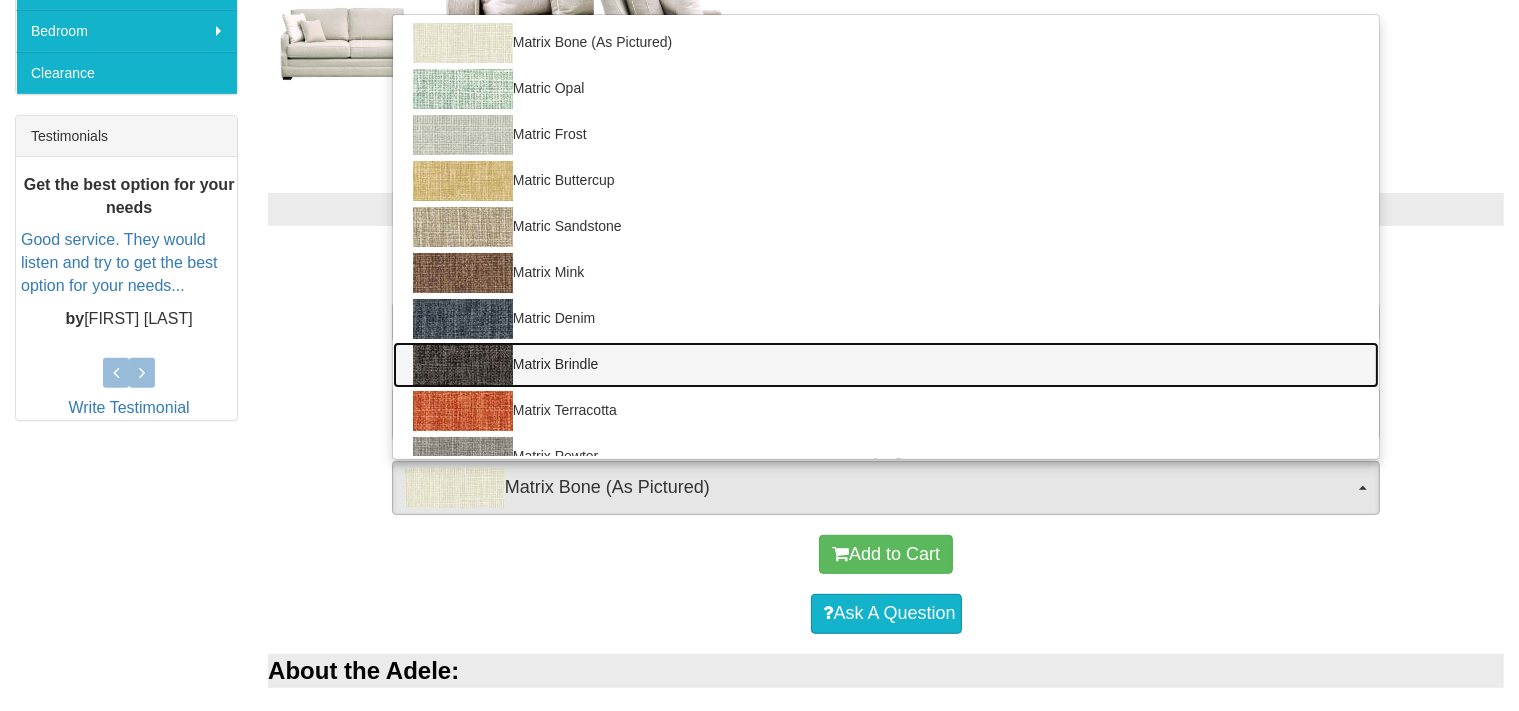 click on "Matrix Brindle" at bounding box center [886, 365] 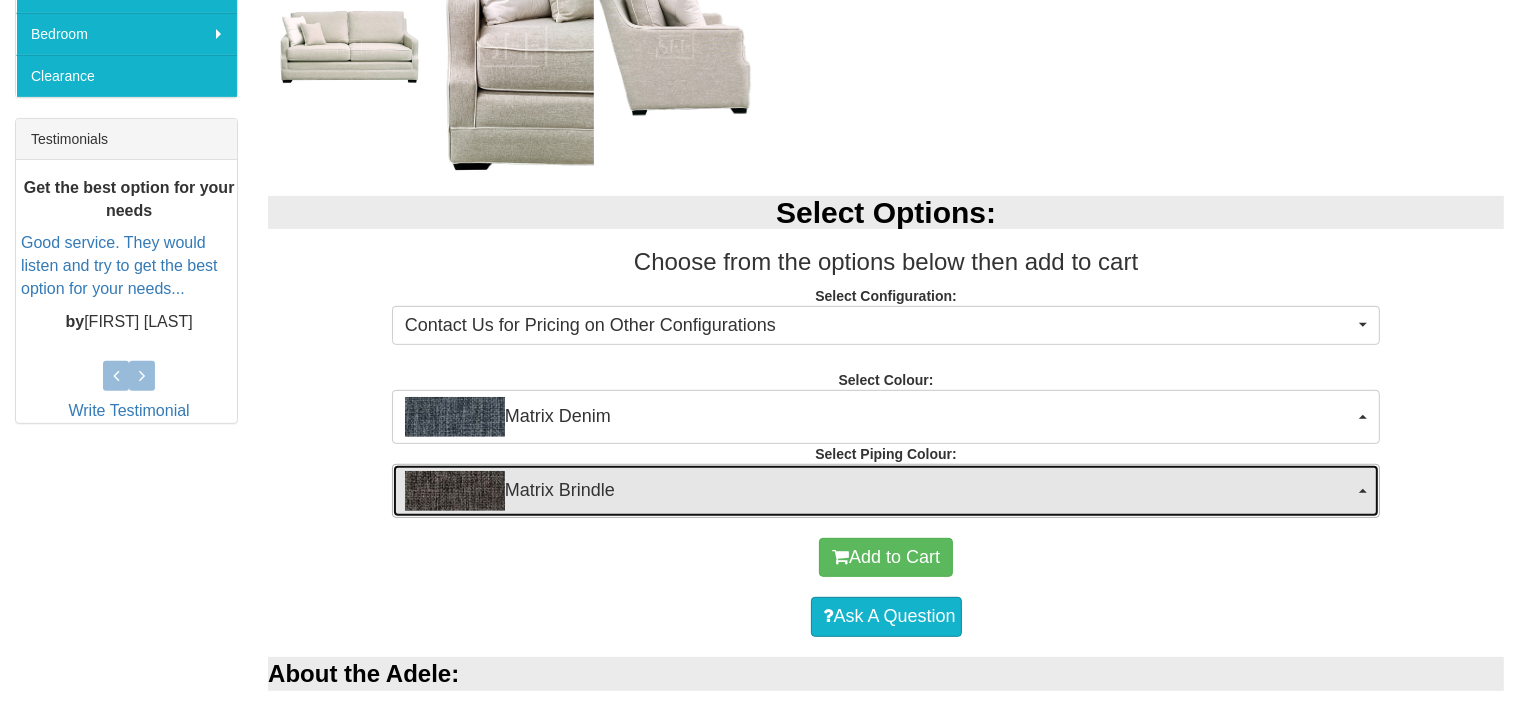 scroll, scrollTop: 732, scrollLeft: 0, axis: vertical 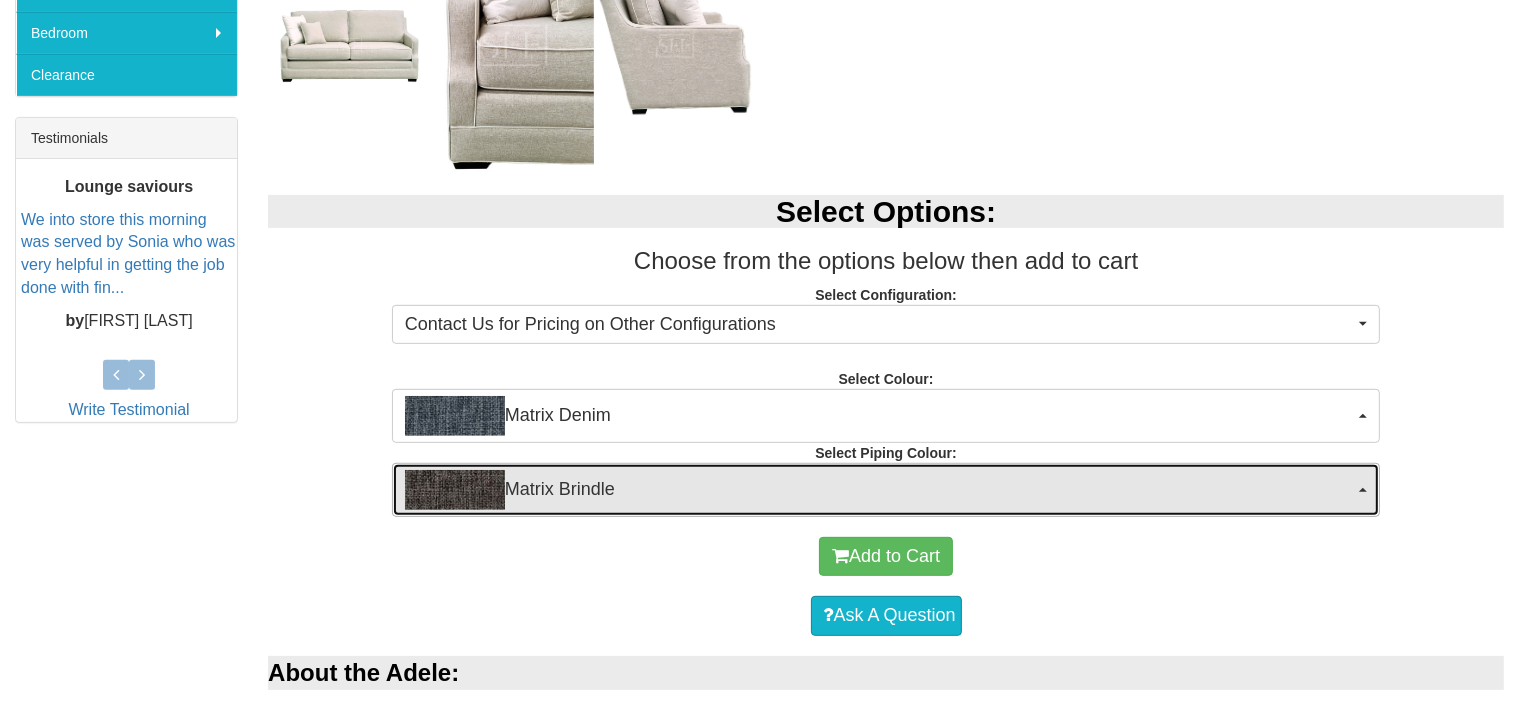 click on "Matrix Brindle" at bounding box center [880, 490] 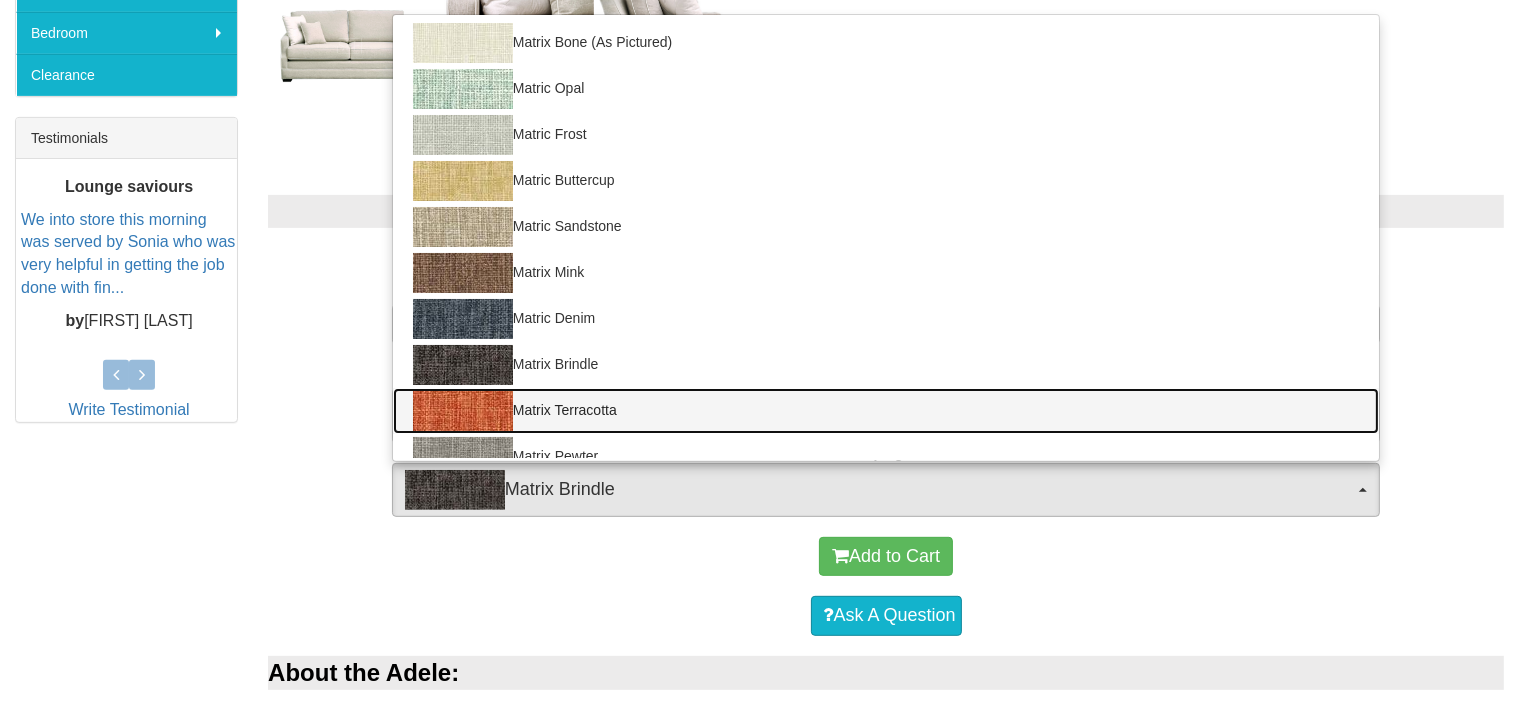 click on "Matrix Terracotta" at bounding box center (886, 411) 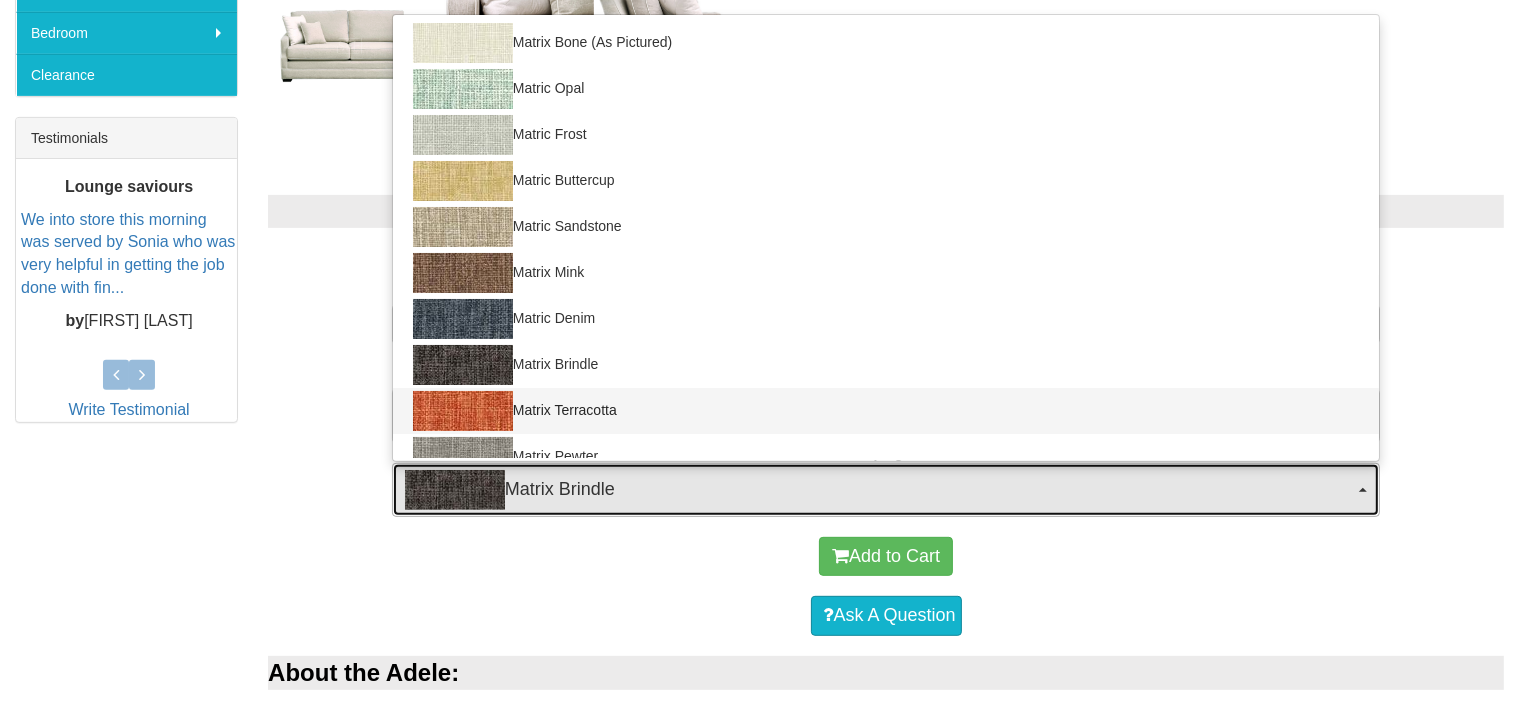 select on "1667" 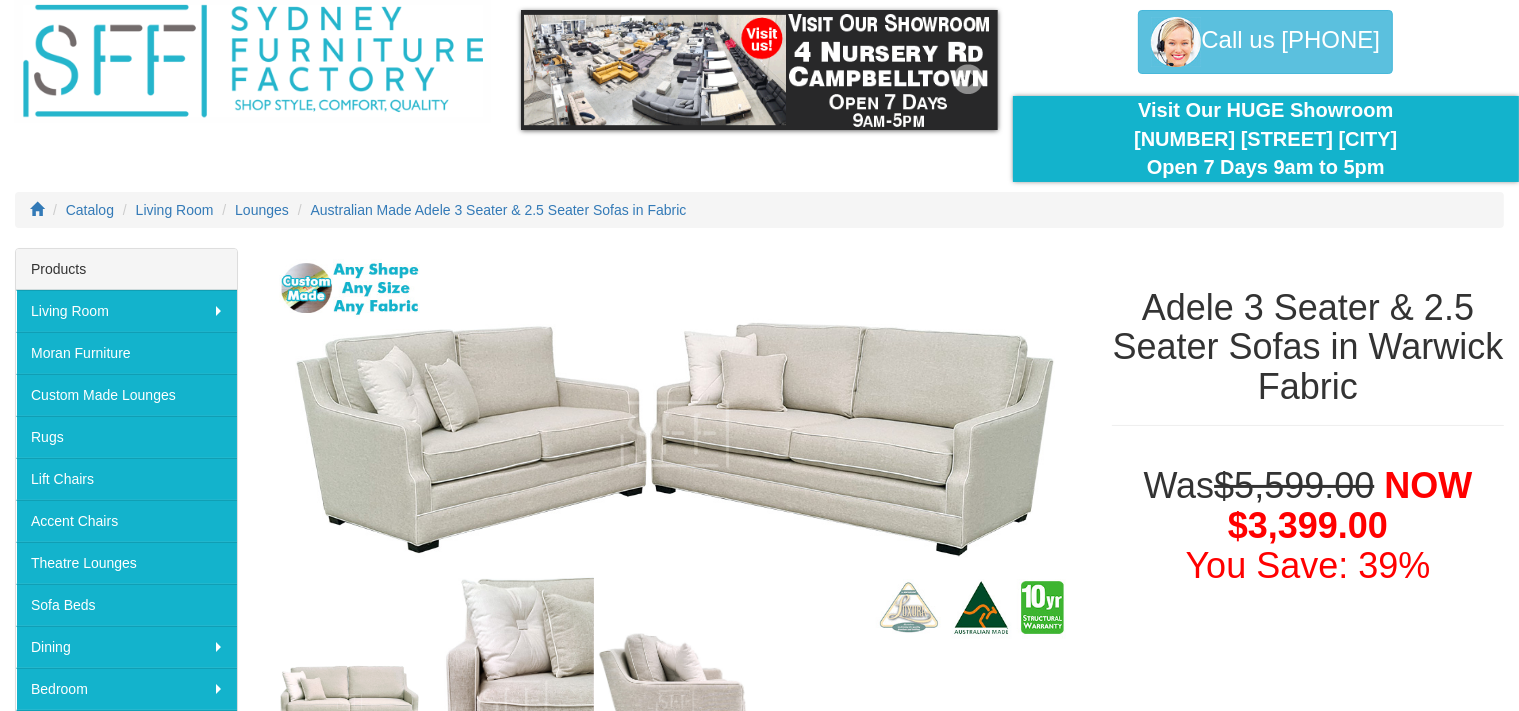 scroll, scrollTop: 72, scrollLeft: 0, axis: vertical 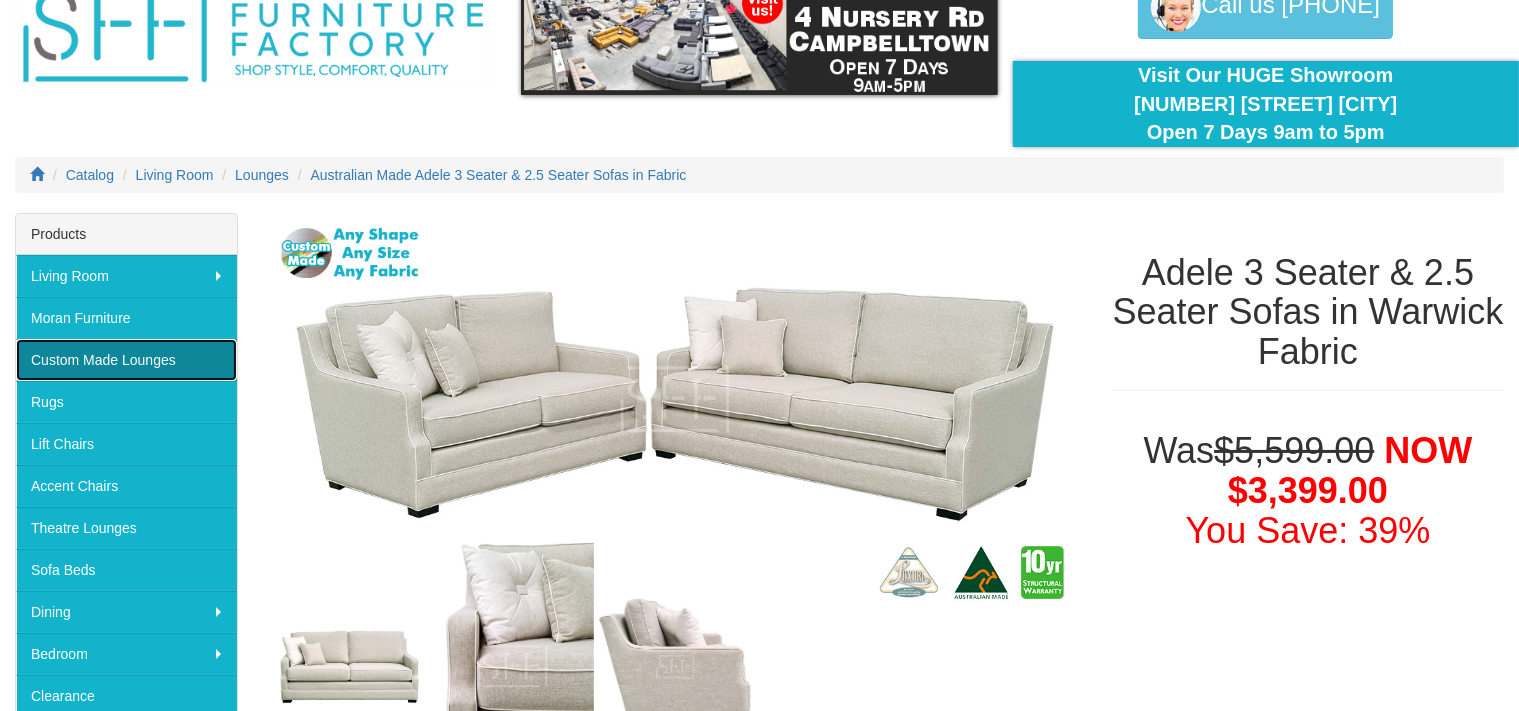 click on "Custom Made Lounges" at bounding box center [126, 360] 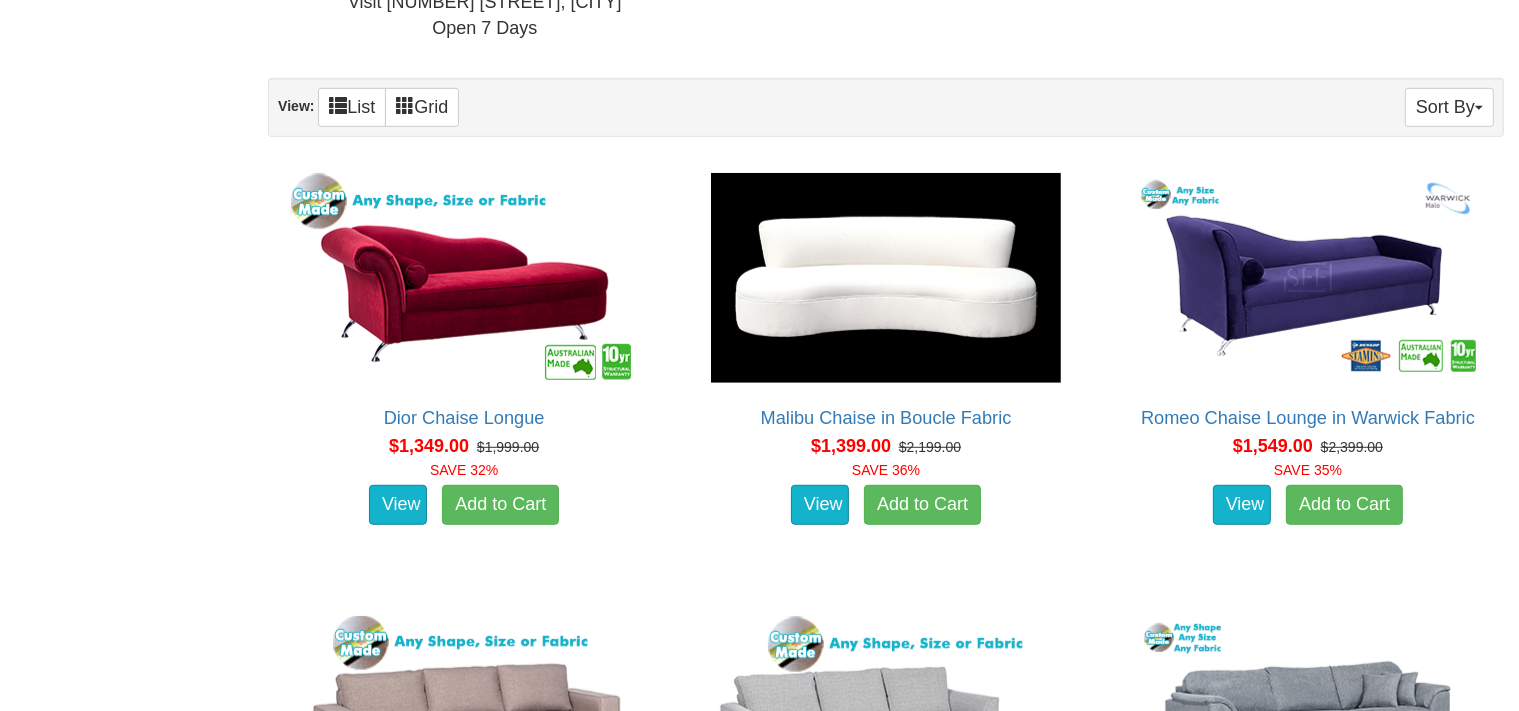 scroll, scrollTop: 1208, scrollLeft: 0, axis: vertical 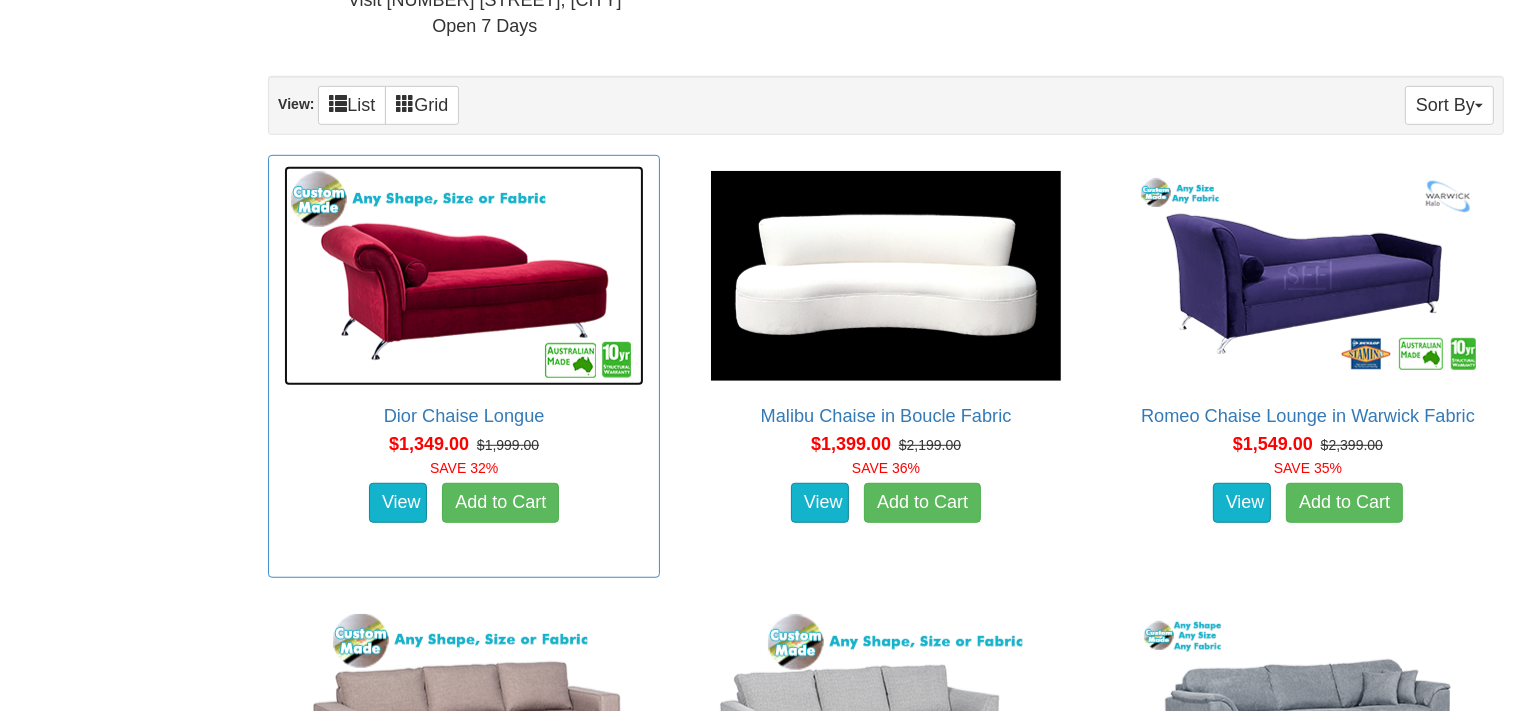 click at bounding box center [464, 276] 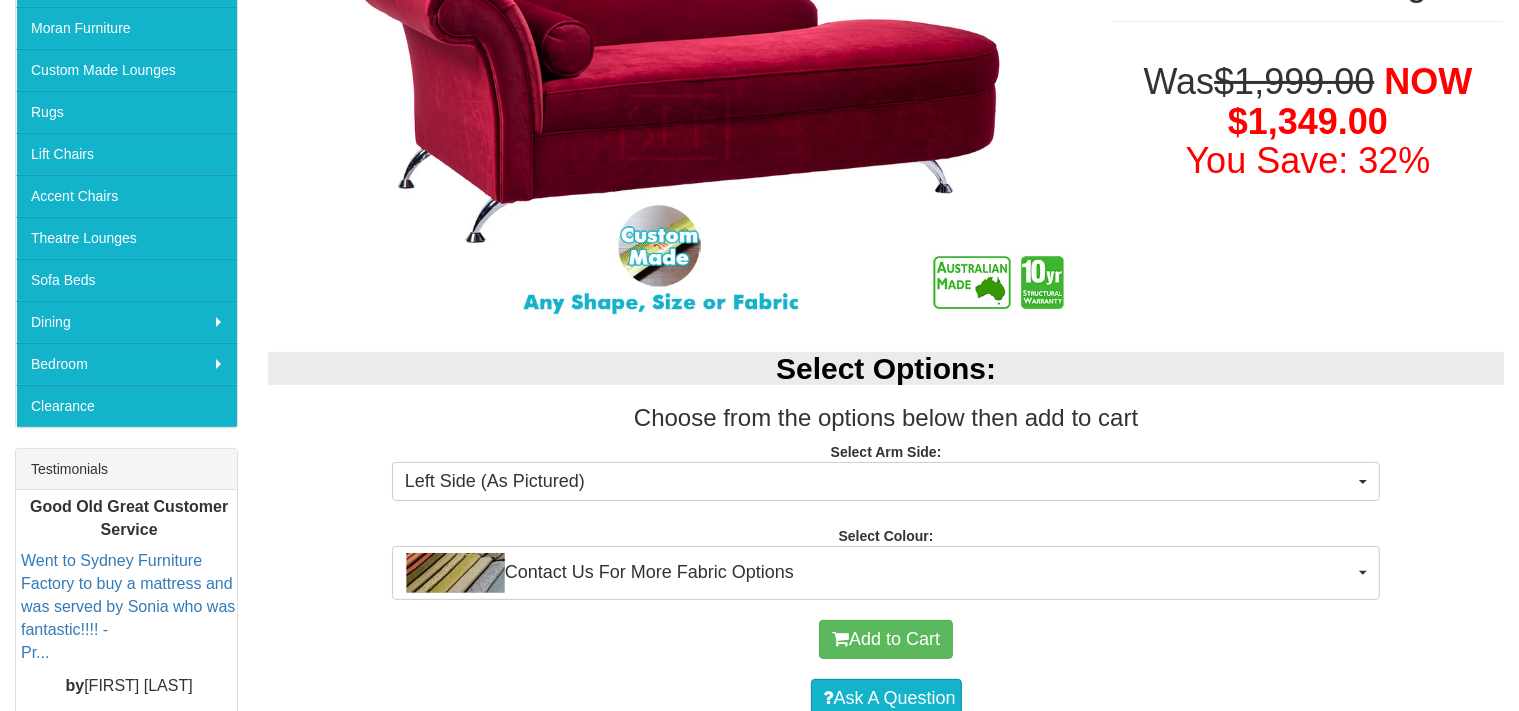 scroll, scrollTop: 446, scrollLeft: 0, axis: vertical 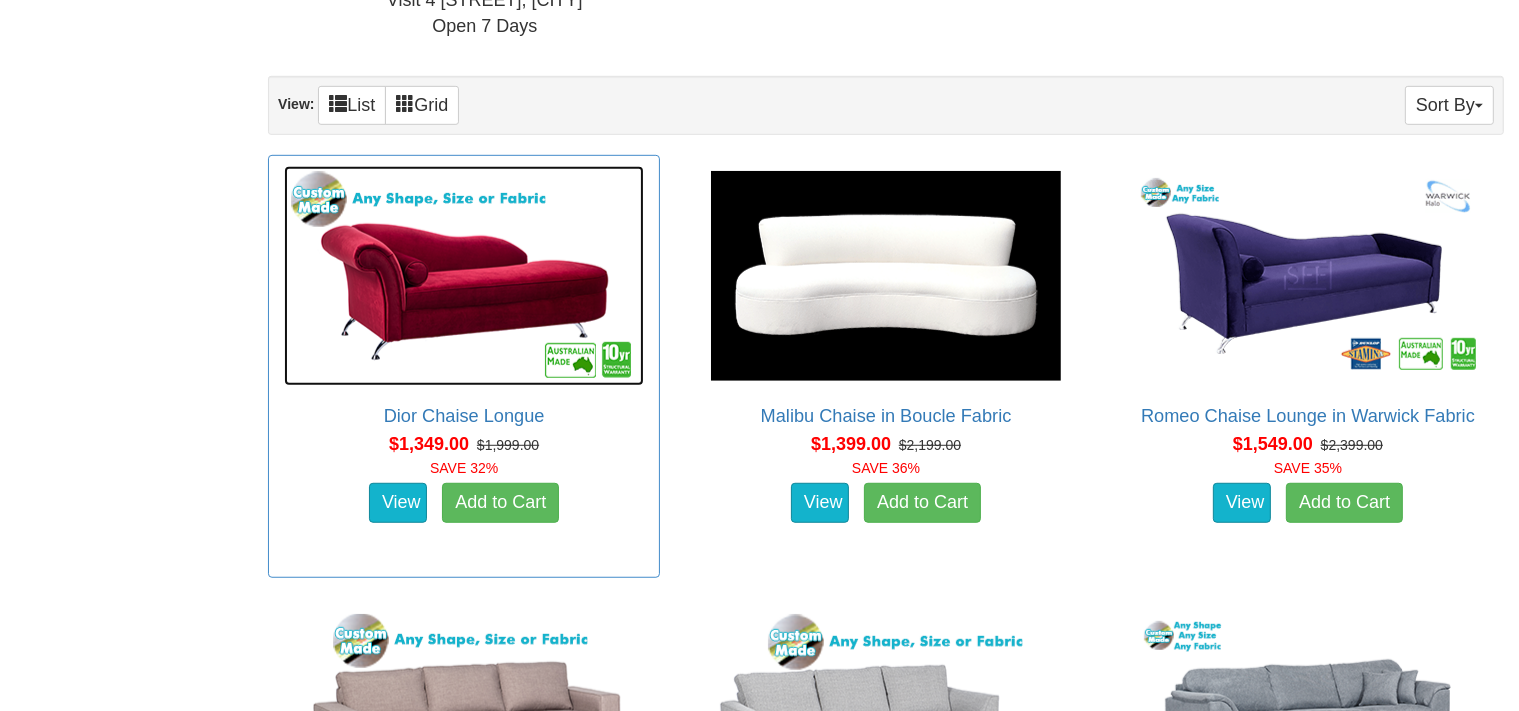 click at bounding box center (464, 276) 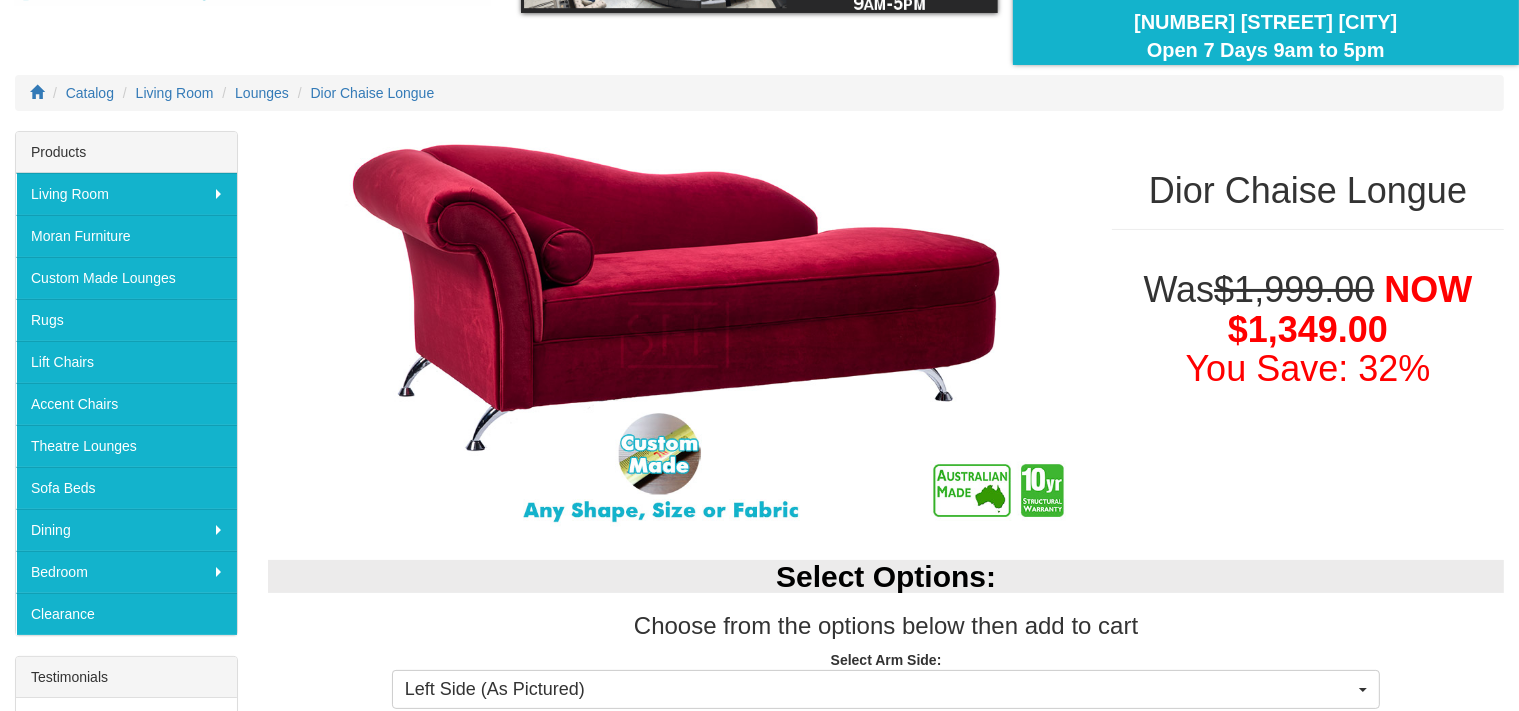 scroll, scrollTop: 252, scrollLeft: 0, axis: vertical 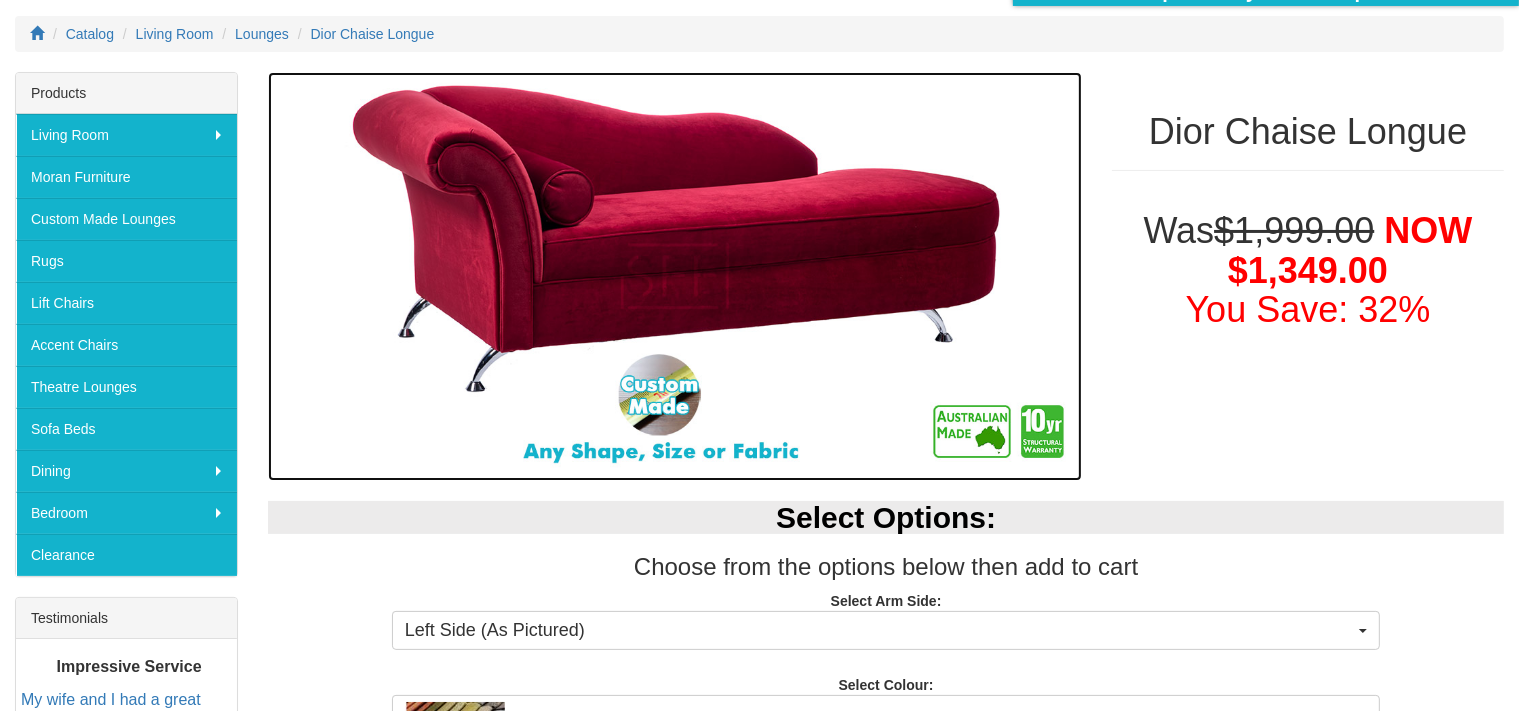 click at bounding box center [675, 277] 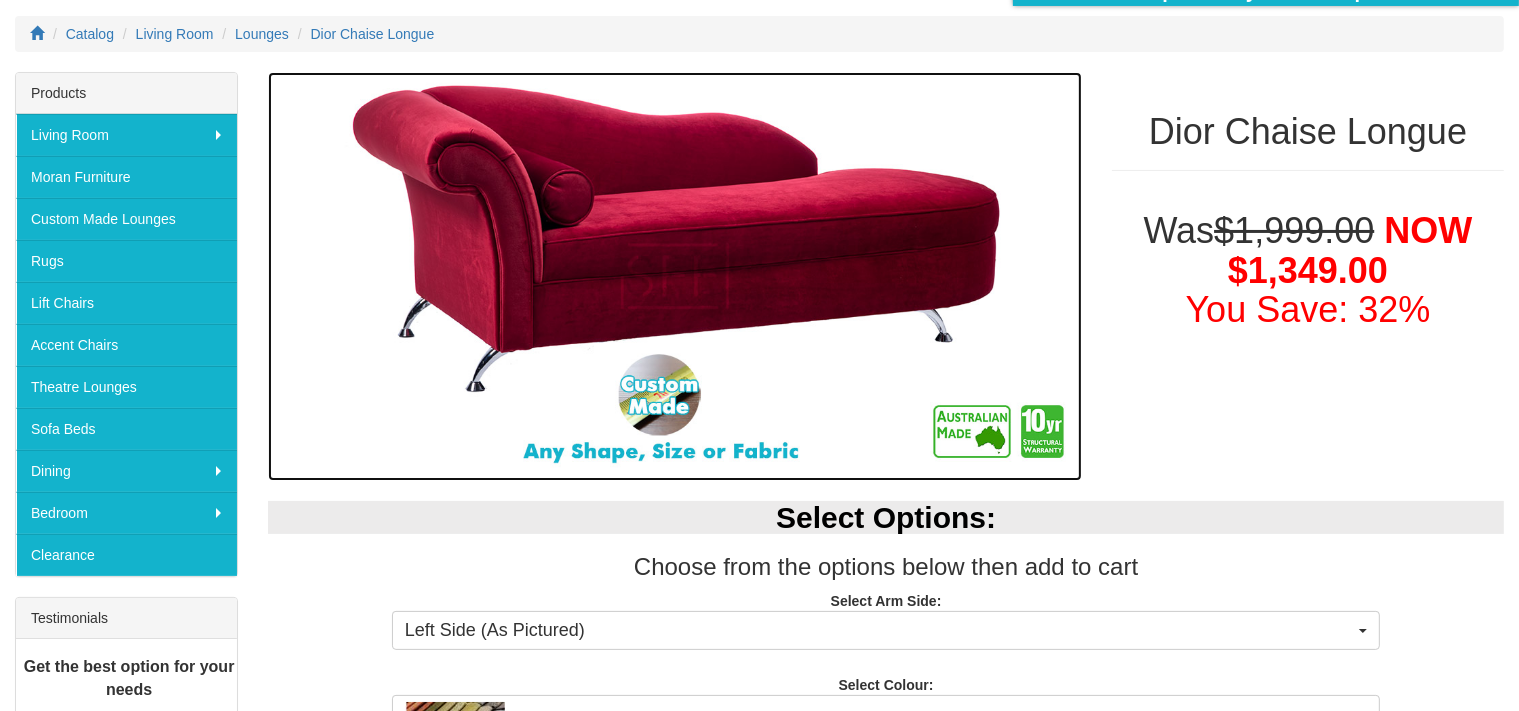 click at bounding box center [675, 277] 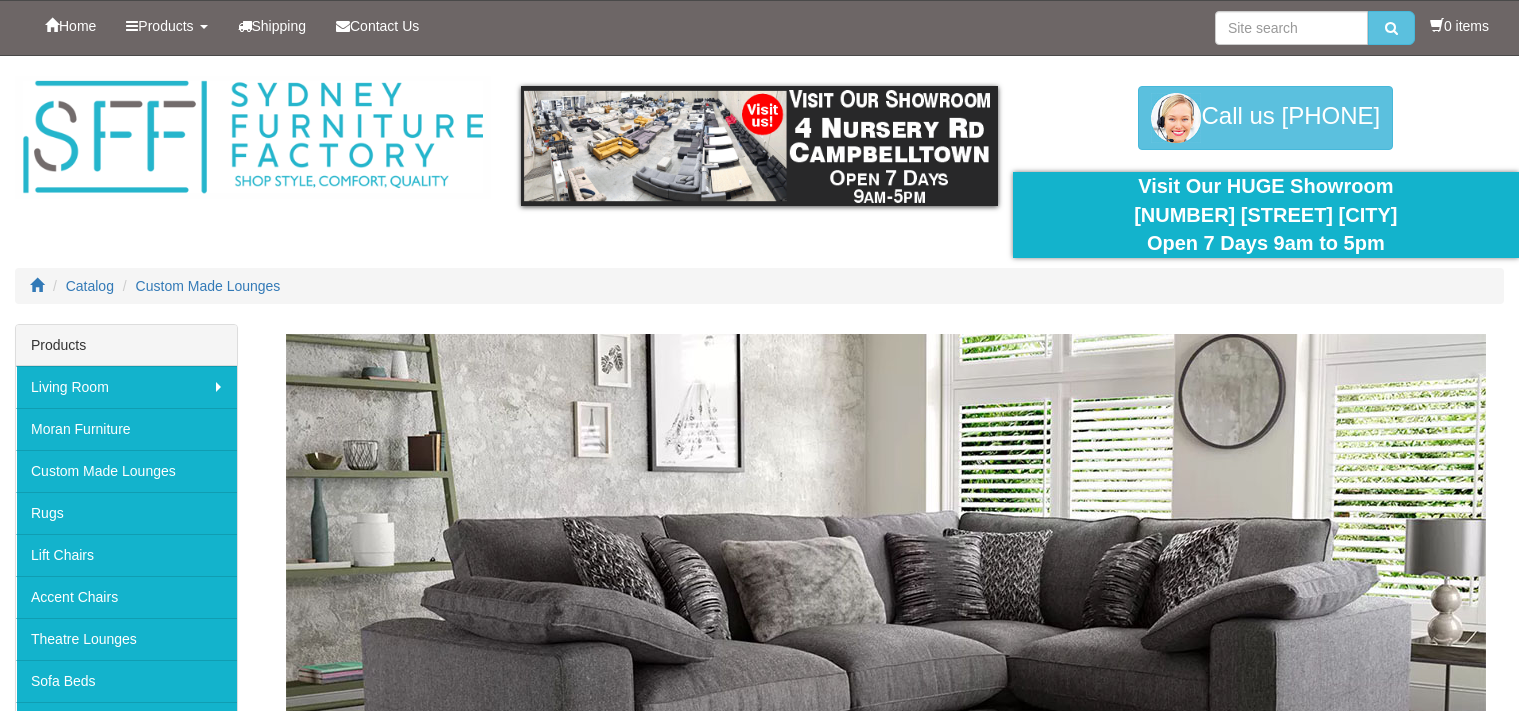 scroll, scrollTop: 1208, scrollLeft: 0, axis: vertical 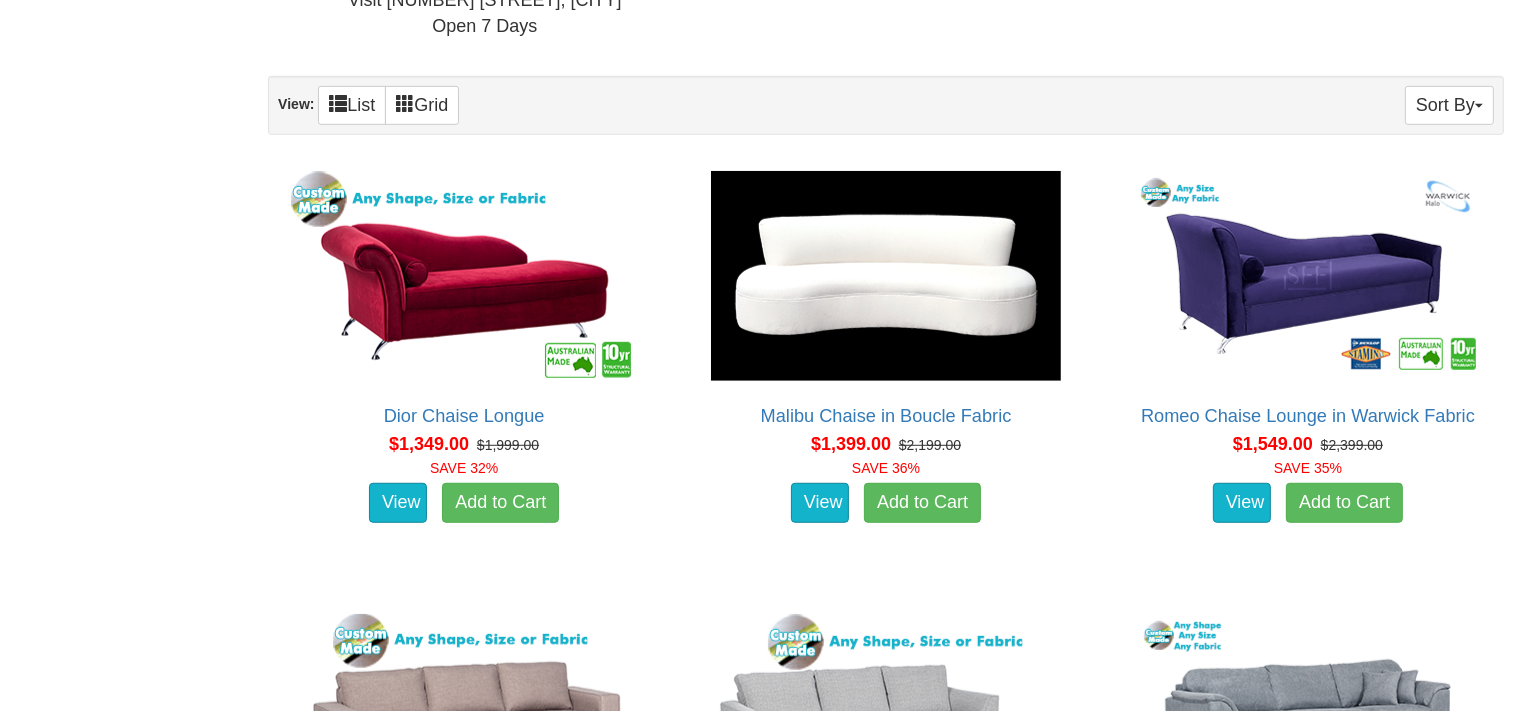 click on "Custom Made Lounges
Even More Choice In Store! Visit [NUMBER] [STREET], [CITY] Open 7 Days
Any Design below can be made in ANY SHAPE, and ANY MATERIAL.
Simply find Your style – look at the arms, the back cushions etc that you desire below (click on View Options to see more details), OR contact us with your requirements.
Sort By
Product Name          Price+          Quantity
View:
List
Grid
Dior Chaise Longue               Advertised price is for the Chaise Longue in Fabric range ""Mystere"" - pictured colour is Red (more fabric choice available…               $1,349.00    $1,999.00 SAVE 32%           View        Add to Cart                                         Malibu Chaise in Boucle Fabric               About the Malibu:               $1,399.00" at bounding box center [759, 3652] 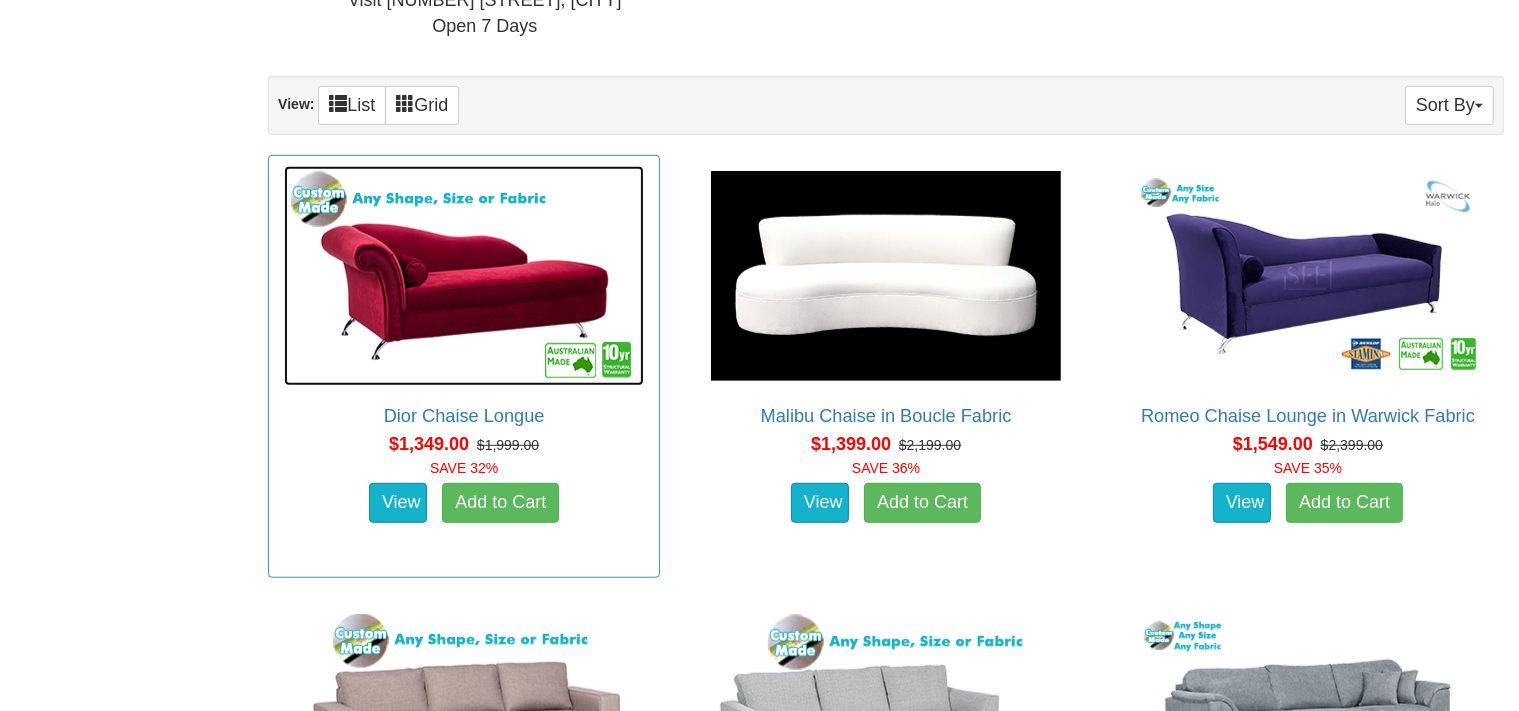 click at bounding box center [464, 276] 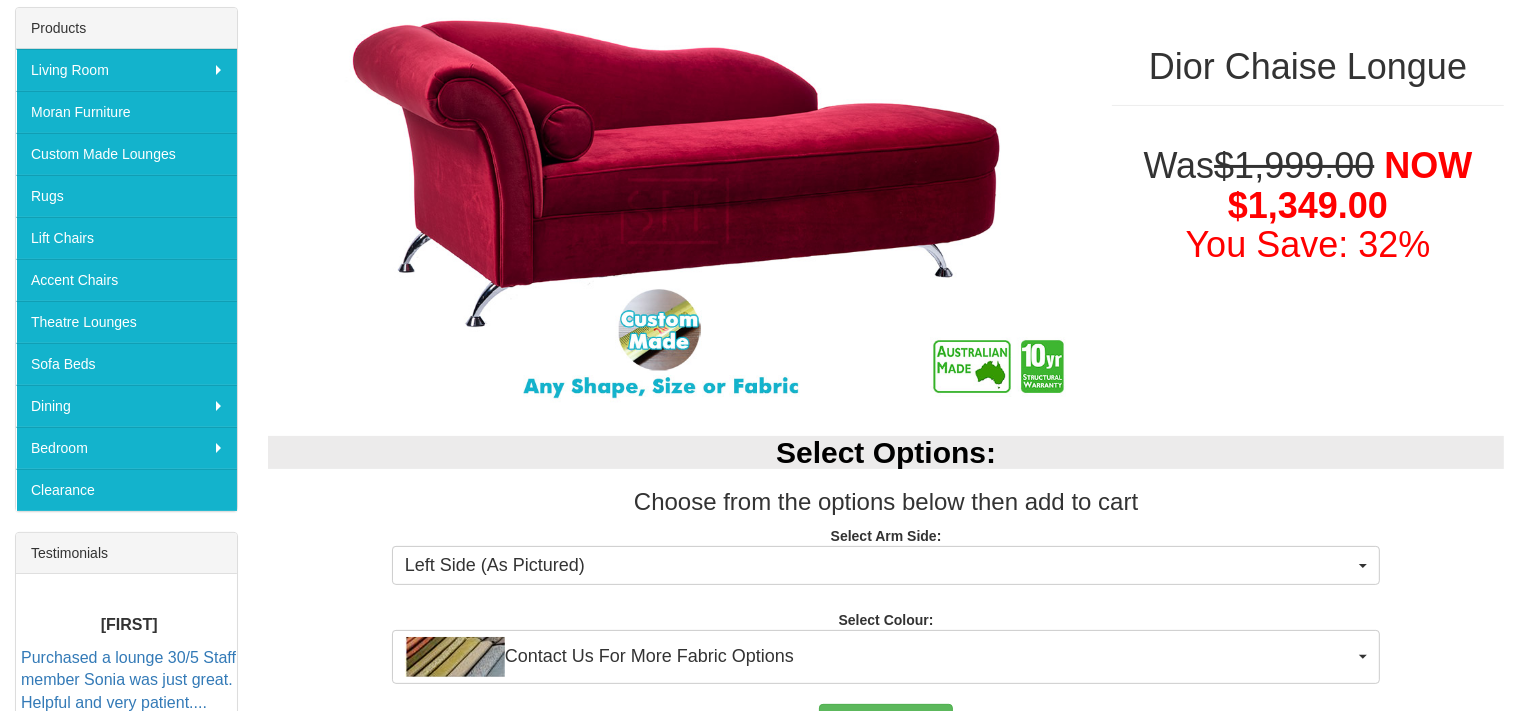 scroll, scrollTop: 332, scrollLeft: 0, axis: vertical 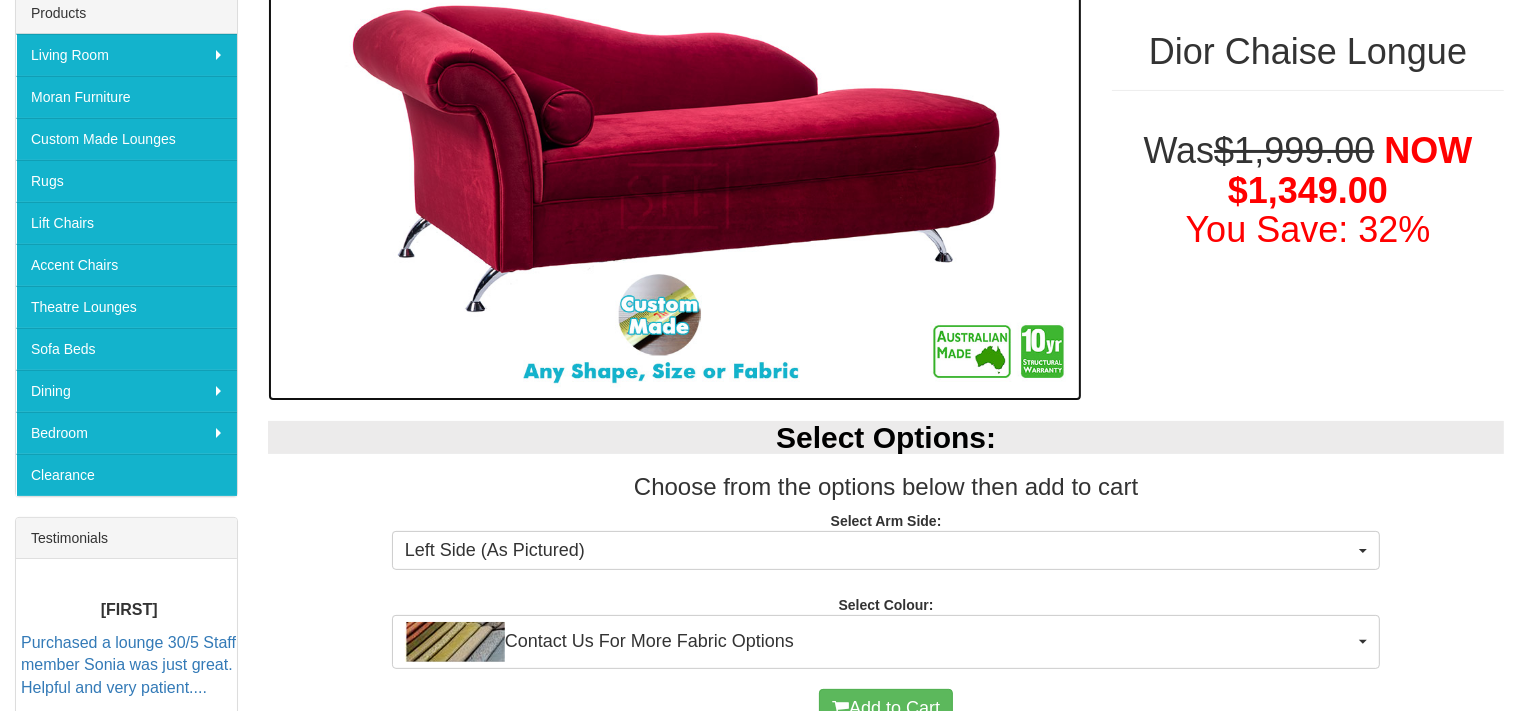 click at bounding box center [675, 197] 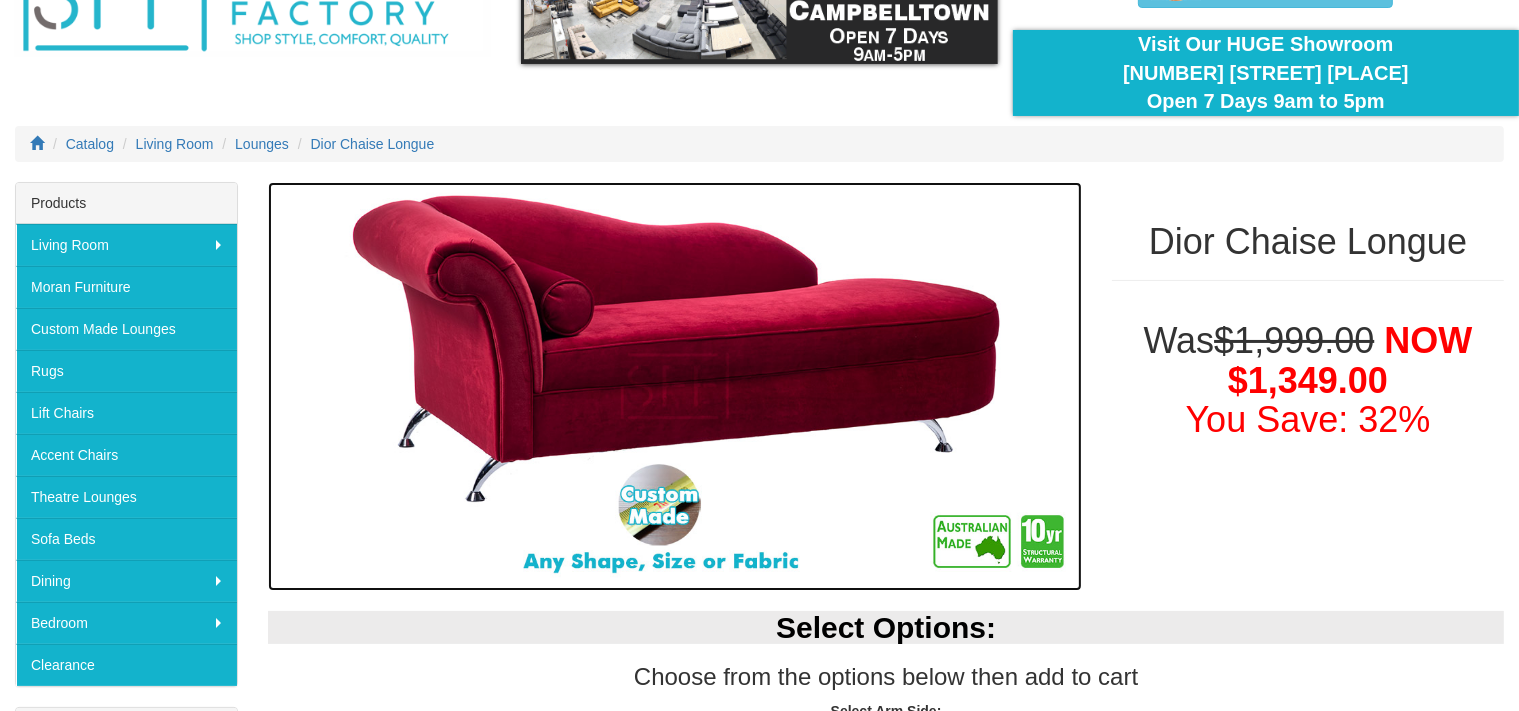 scroll, scrollTop: 141, scrollLeft: 0, axis: vertical 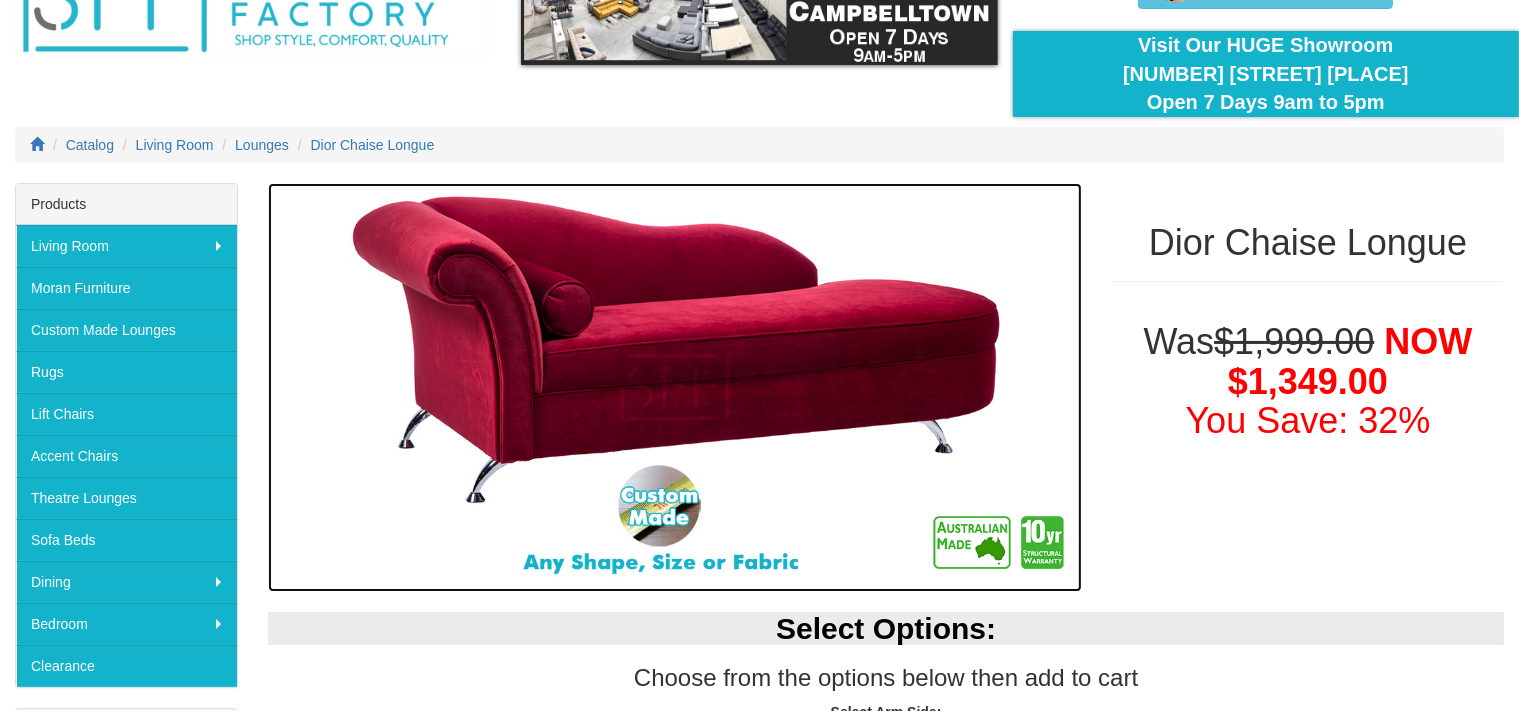 click at bounding box center (675, 388) 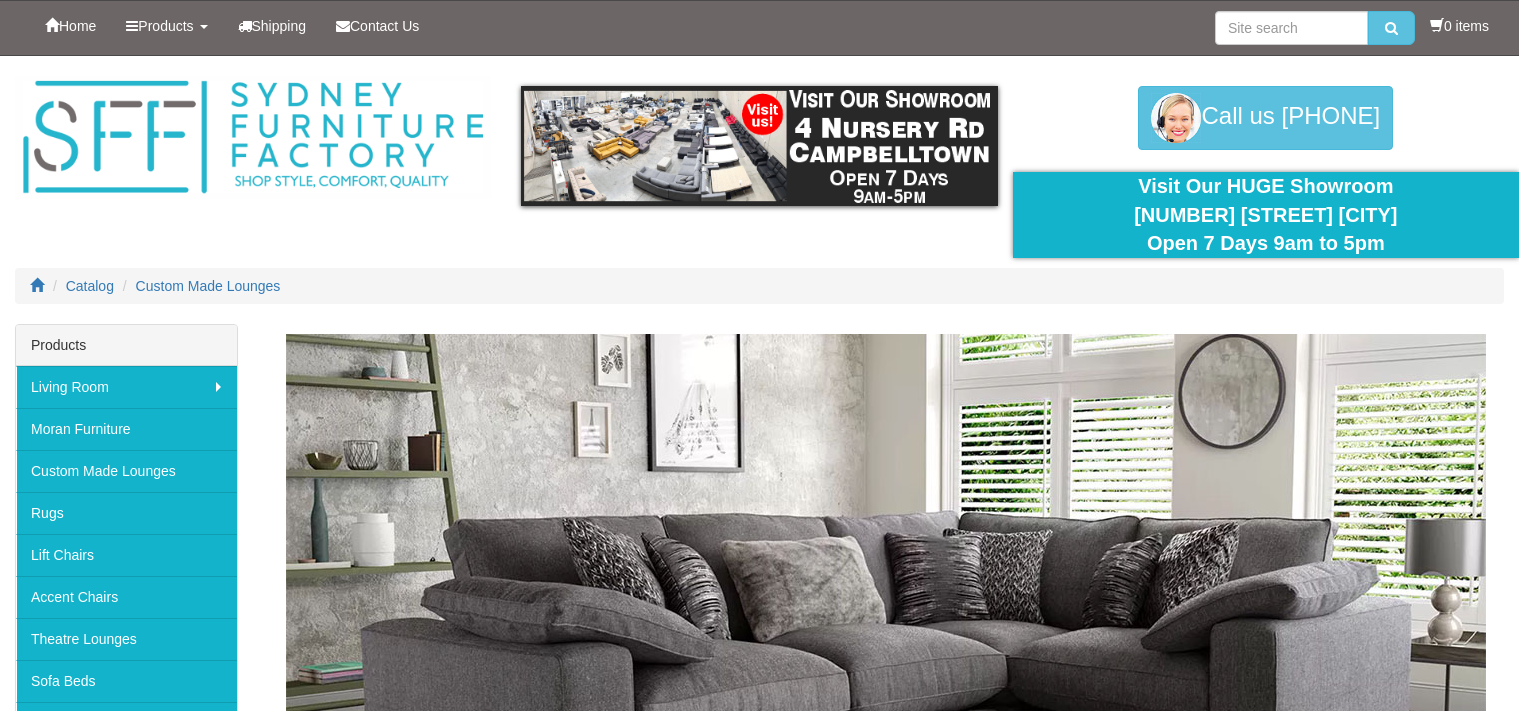 scroll, scrollTop: 1208, scrollLeft: 0, axis: vertical 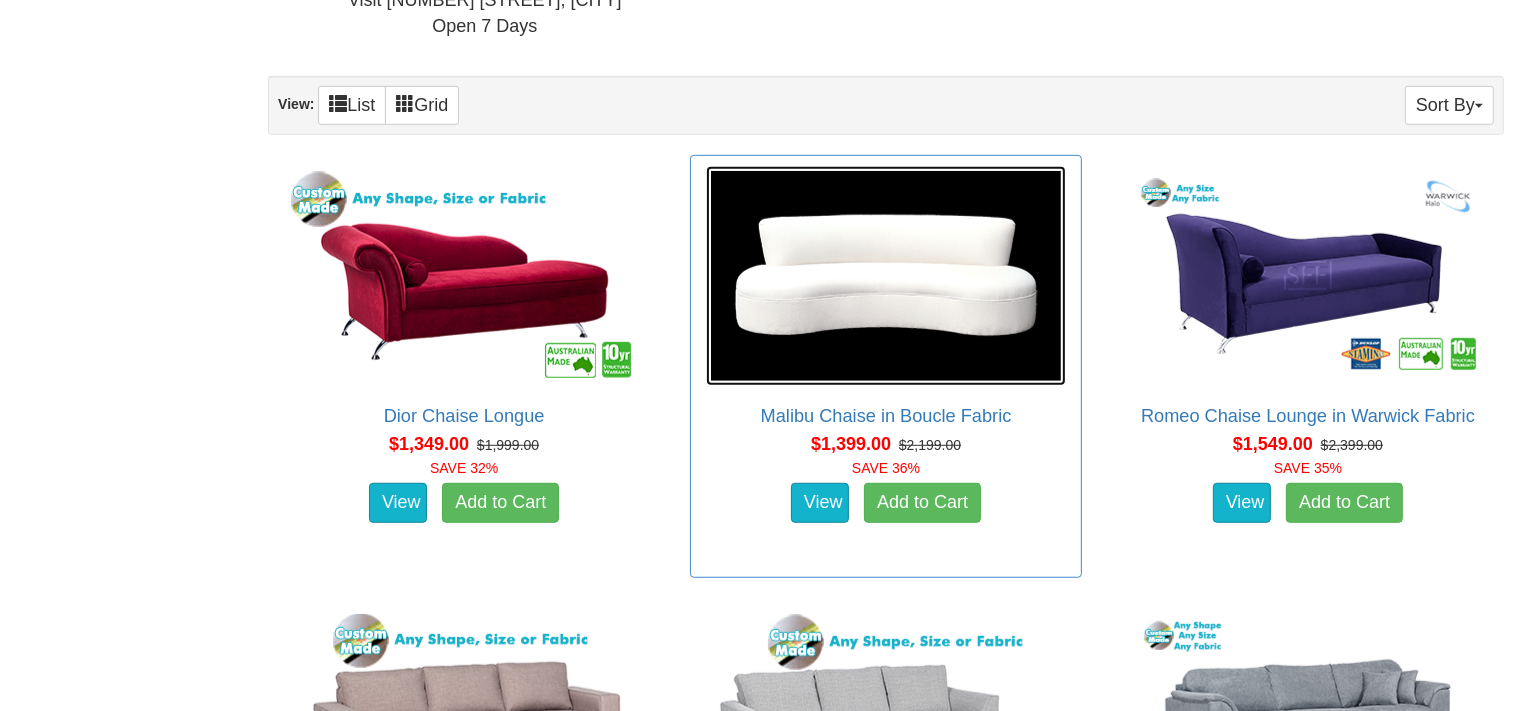 click at bounding box center [886, 276] 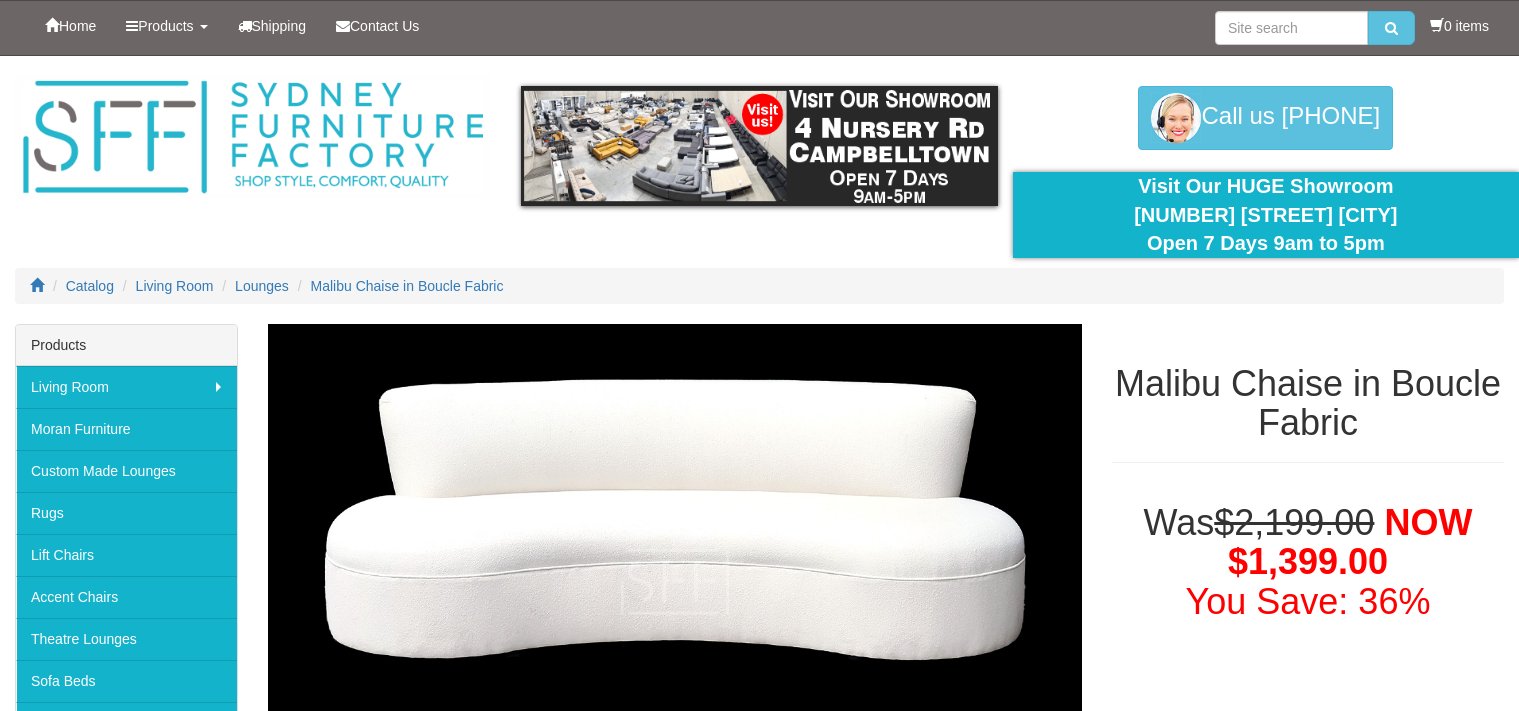 scroll, scrollTop: 0, scrollLeft: 0, axis: both 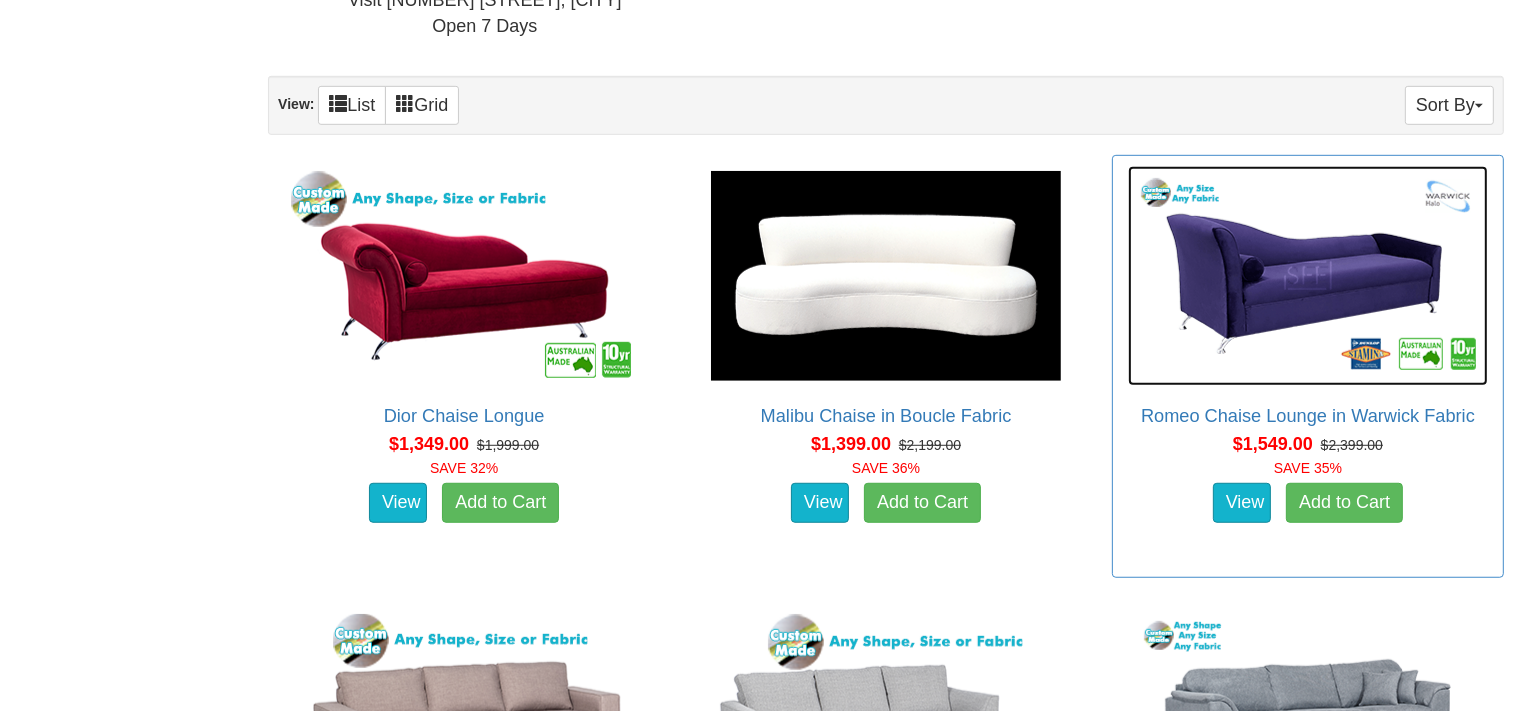 click at bounding box center [1308, 276] 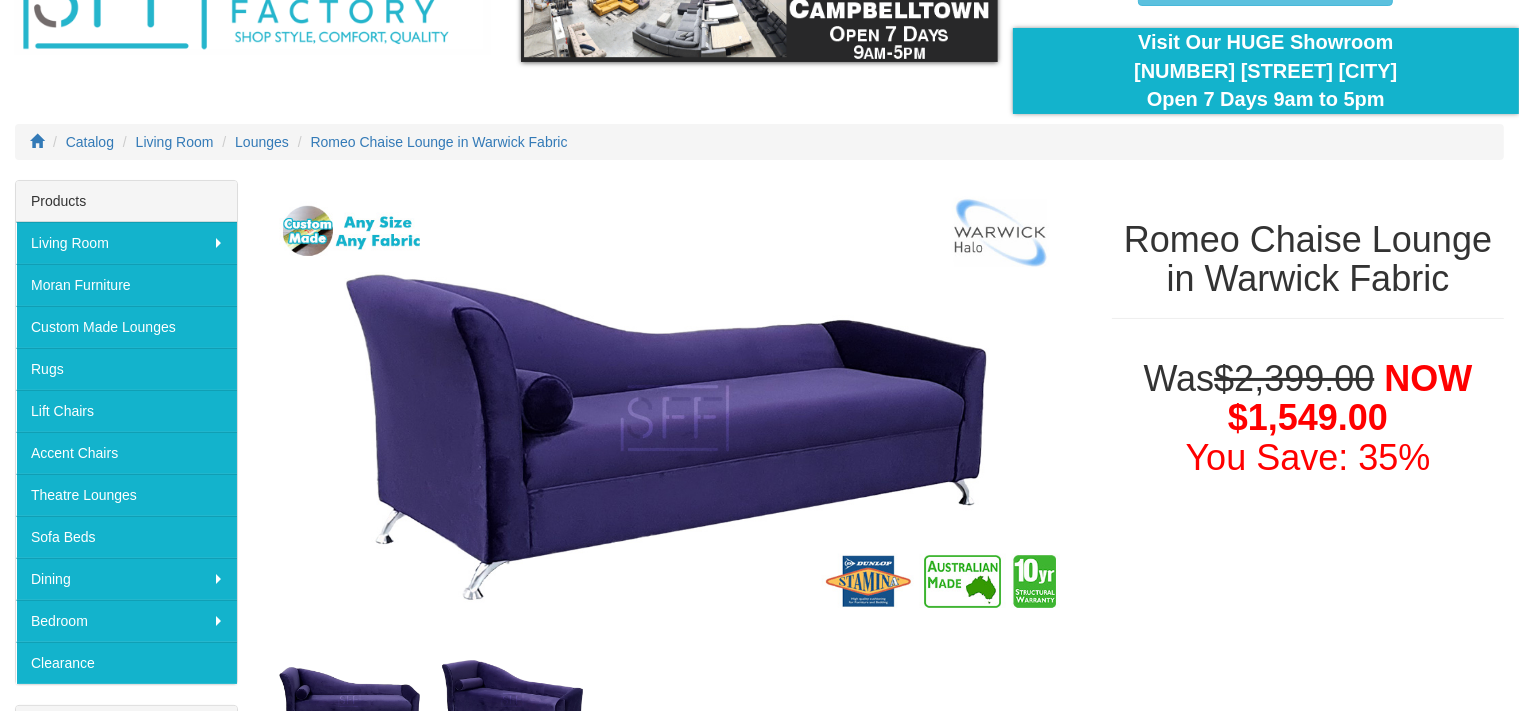 scroll, scrollTop: 145, scrollLeft: 0, axis: vertical 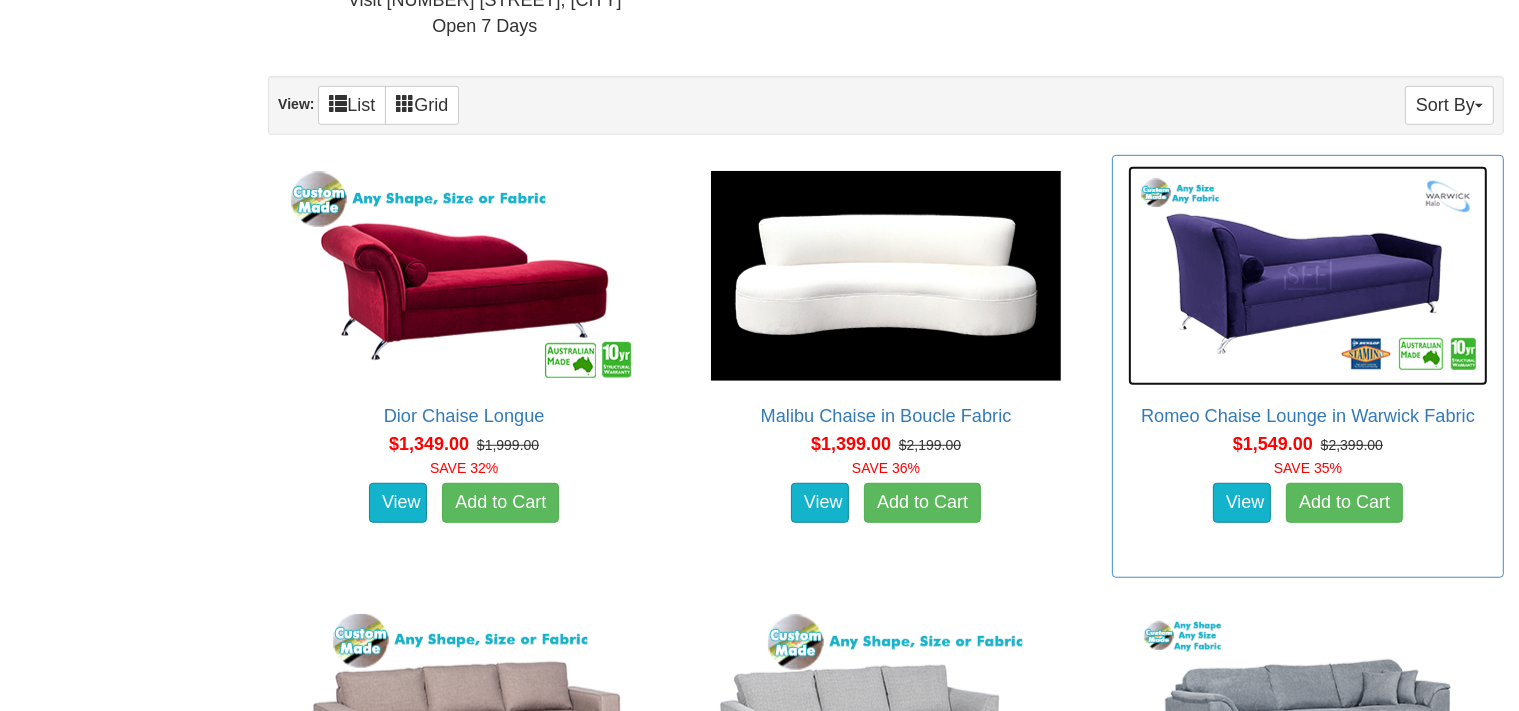 click at bounding box center (1308, 276) 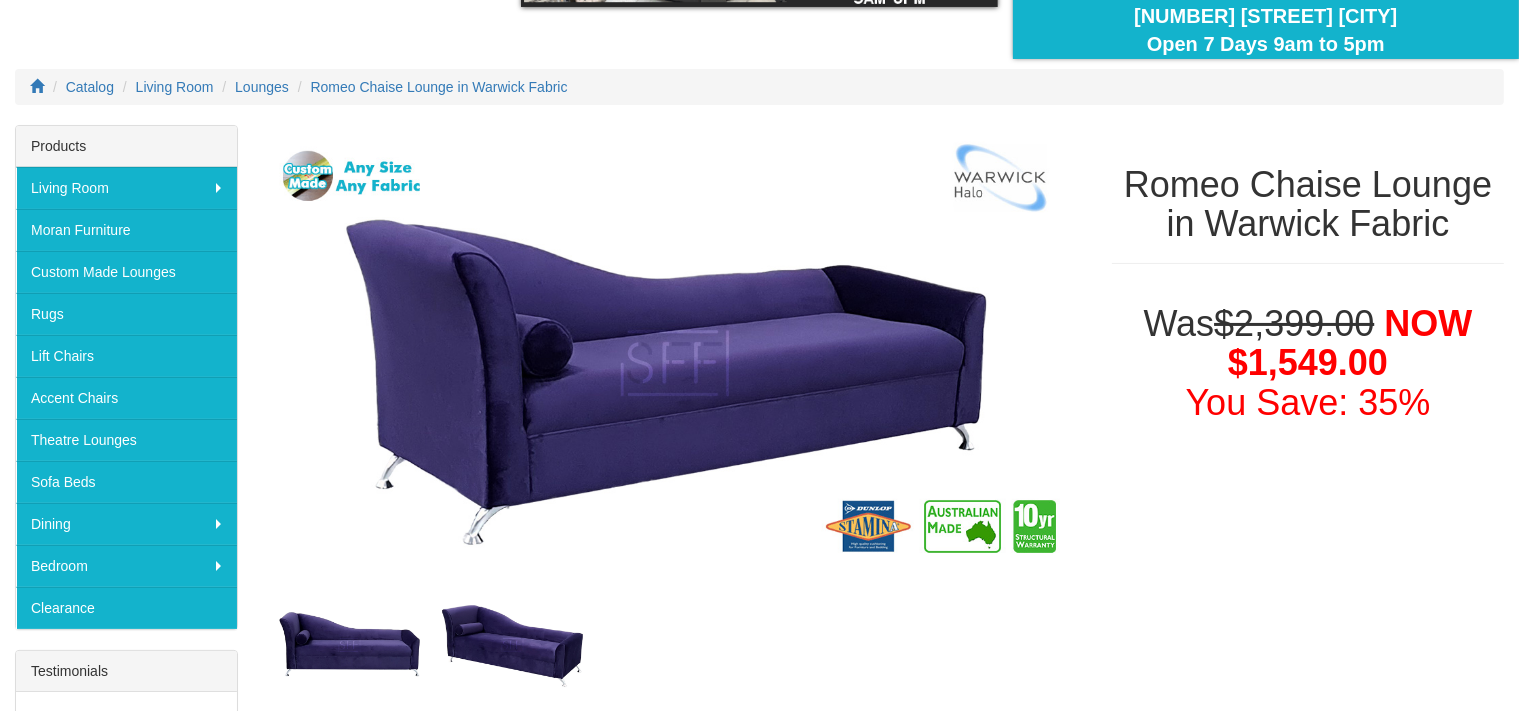 scroll, scrollTop: 196, scrollLeft: 0, axis: vertical 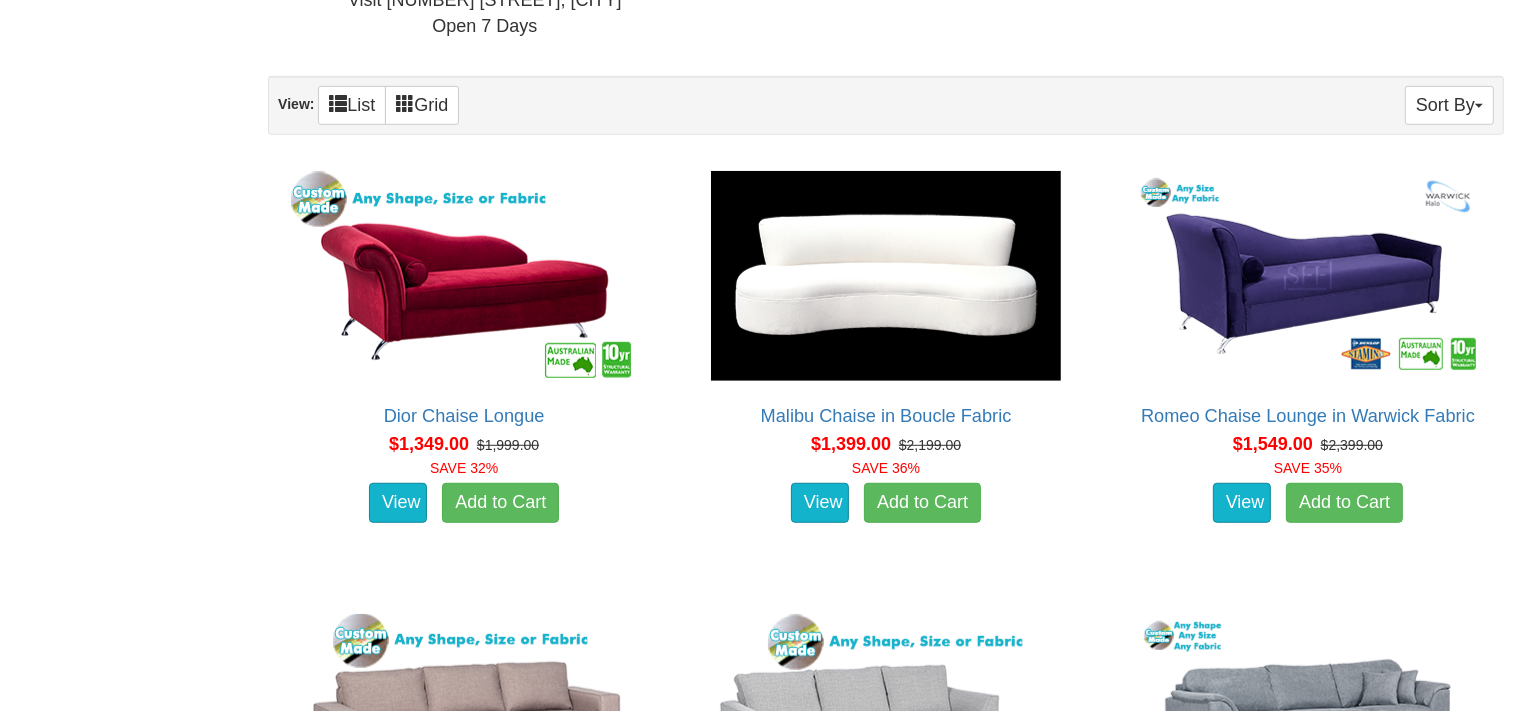click on "Custom Made Lounges
Even More Choice In Store! Visit 4 Nursery Rd, Campbelltown Open 7 Days
Any Design below can be made in ANY SHAPE, and ANY MATERIAL.
Simply find Your style – look at the arms, the back cushions etc that you desire below (click on View Options to see more details), OR contact us with your requirements.
Sort By
Product Name          Price+          Quantity
View:
List
Grid
Dior Chaise Longue               Advertised price is for the Chaise Longue in Fabric range ""Mystere"" - pictured colour is Red (more fabric choice available…               $1,349.00    $1,999.00 SAVE 32%           View        Add to Cart                                         Malibu Chaise in Boucle Fabric               About the Malibu:               $1,399.00" at bounding box center (759, 3652) 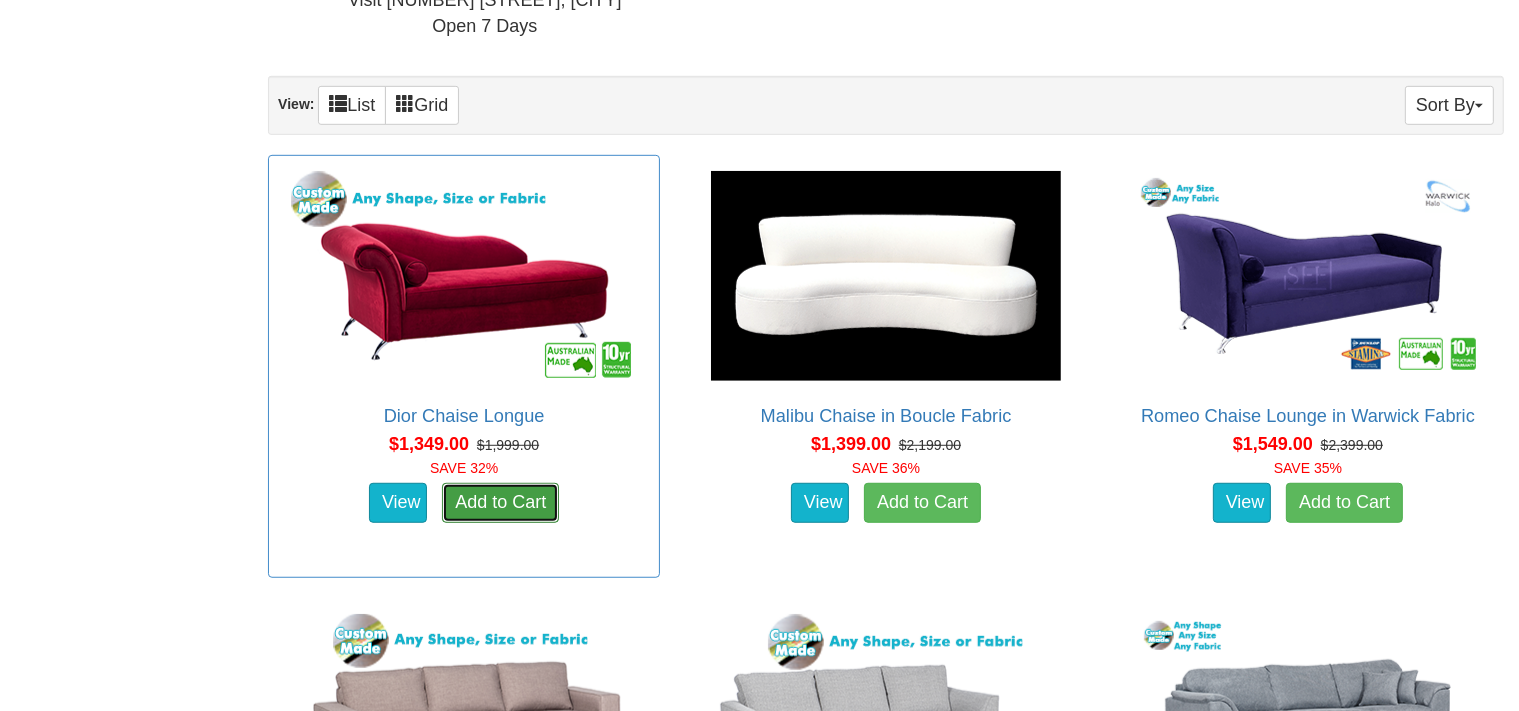 click on "Add to Cart" at bounding box center (500, 503) 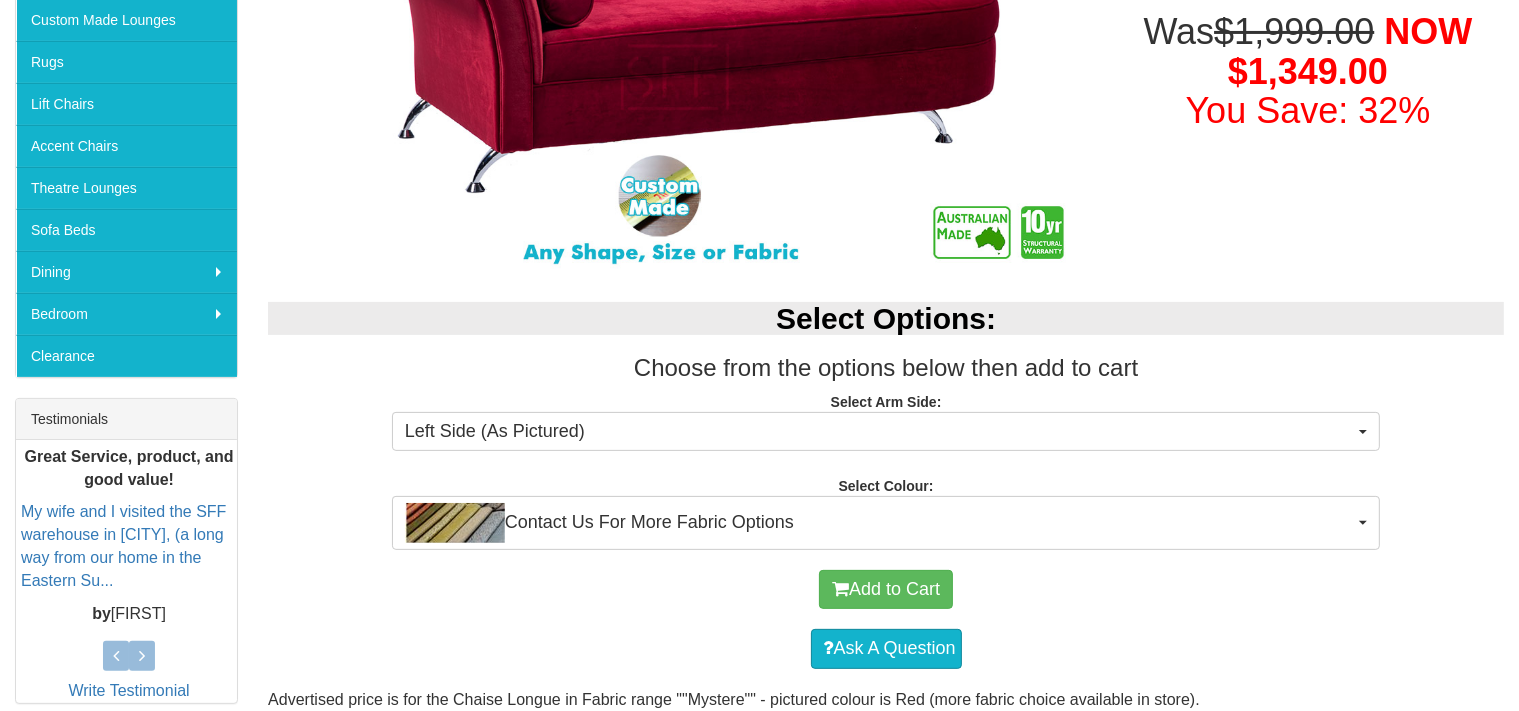 scroll, scrollTop: 492, scrollLeft: 0, axis: vertical 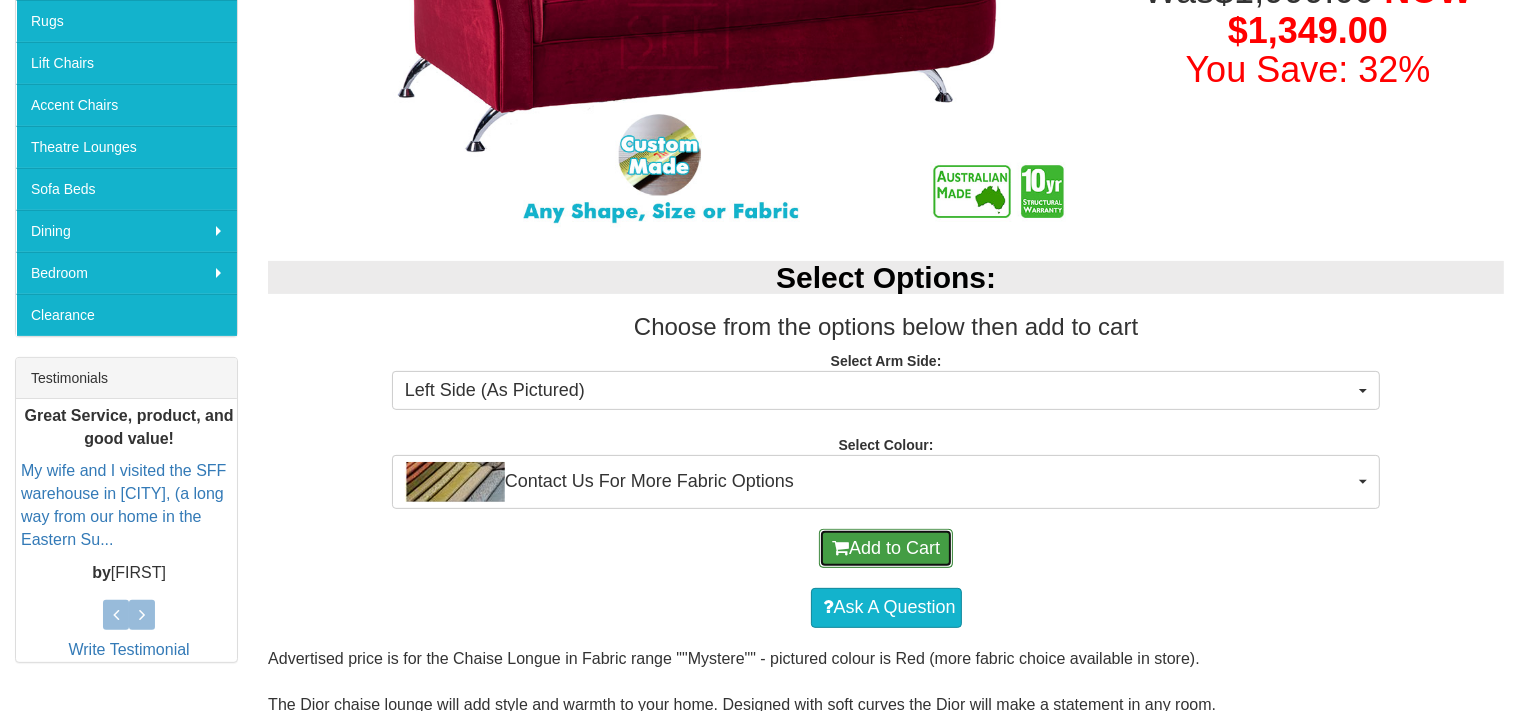click on "Add to Cart" at bounding box center (886, 549) 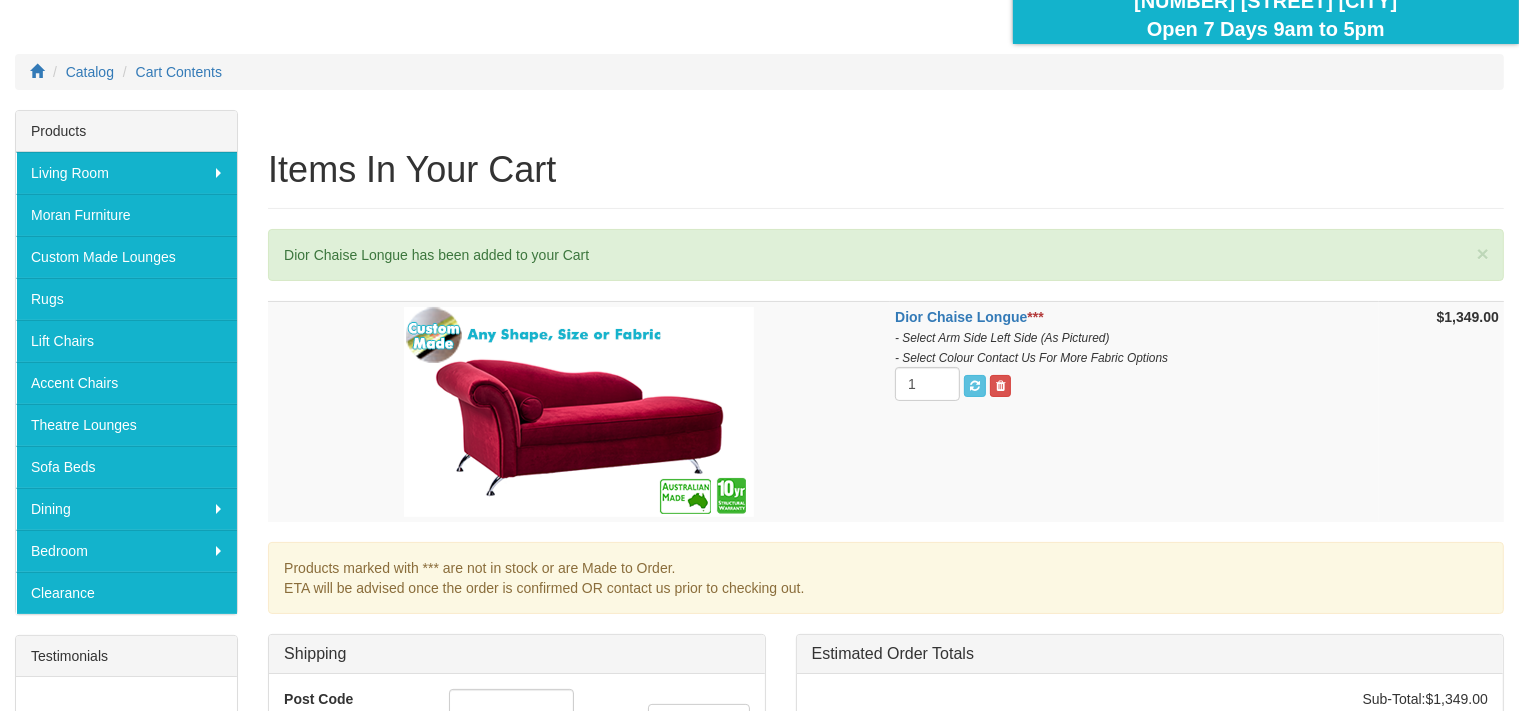 scroll, scrollTop: 213, scrollLeft: 0, axis: vertical 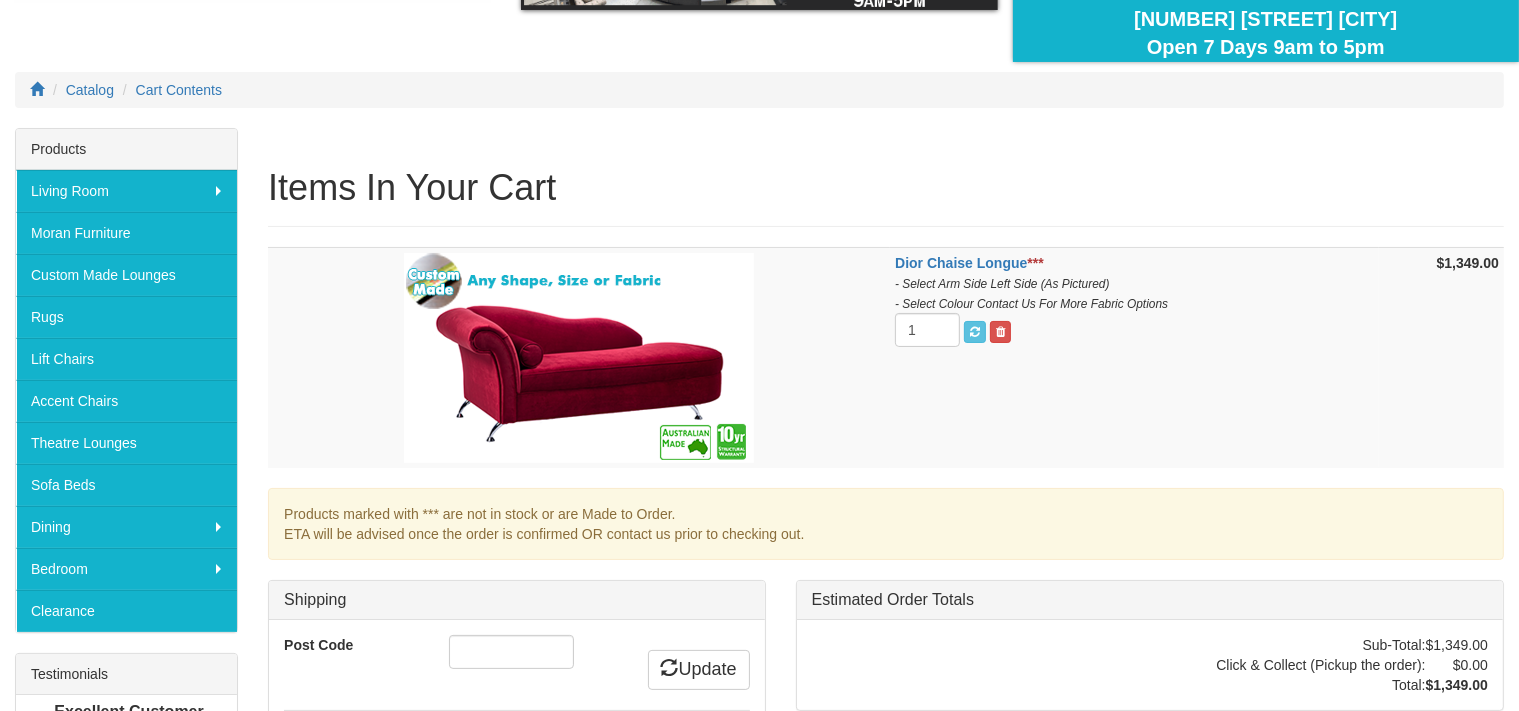 click on "Sub-Total:
$1,349.00
Click & Collect (Pickup the order):
$0.00
Total:
$1,349.00" at bounding box center (1150, 665) 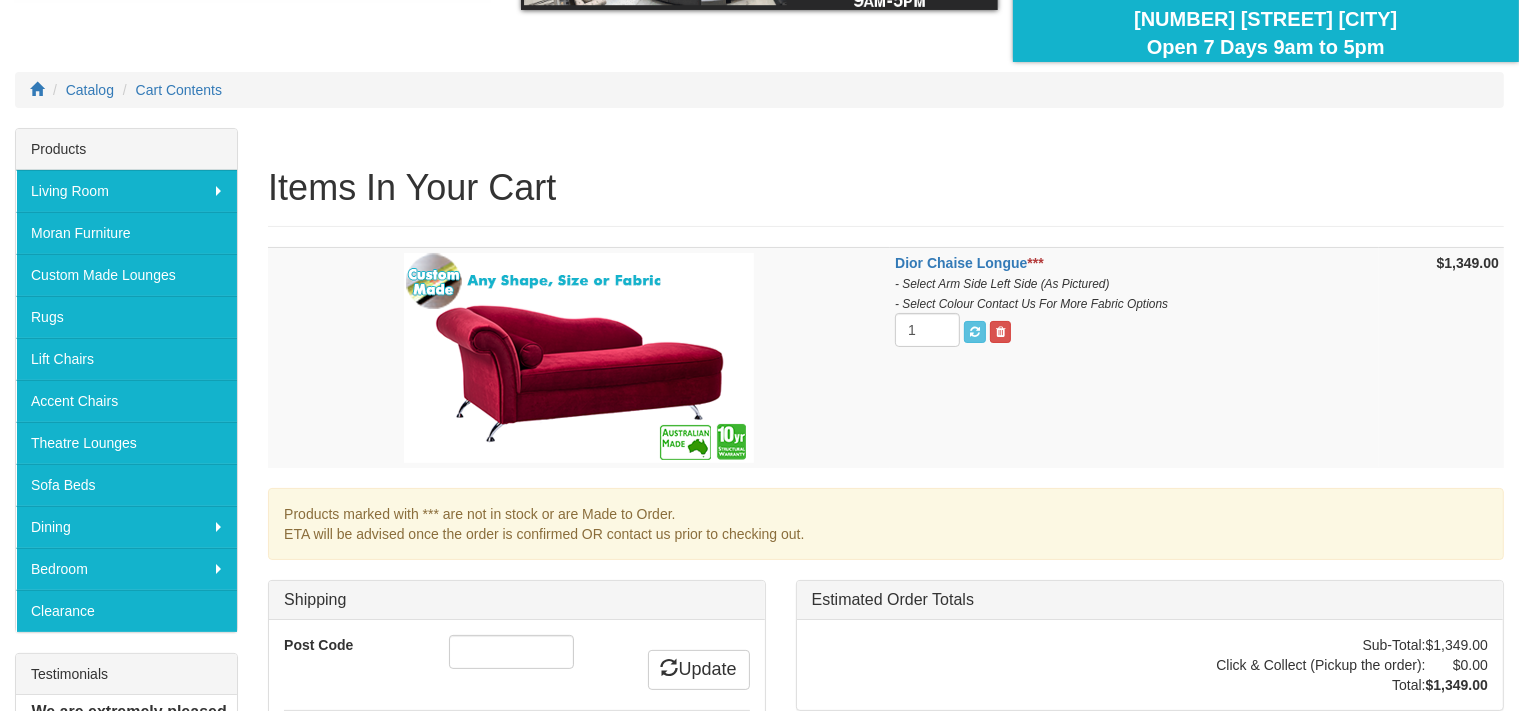 click on "Dior Chaise Longue ***  - Select Arm Side Left Side (As Pictured)  - Select Colour Contact Us For More Fabric Options 1" at bounding box center (1134, 358) 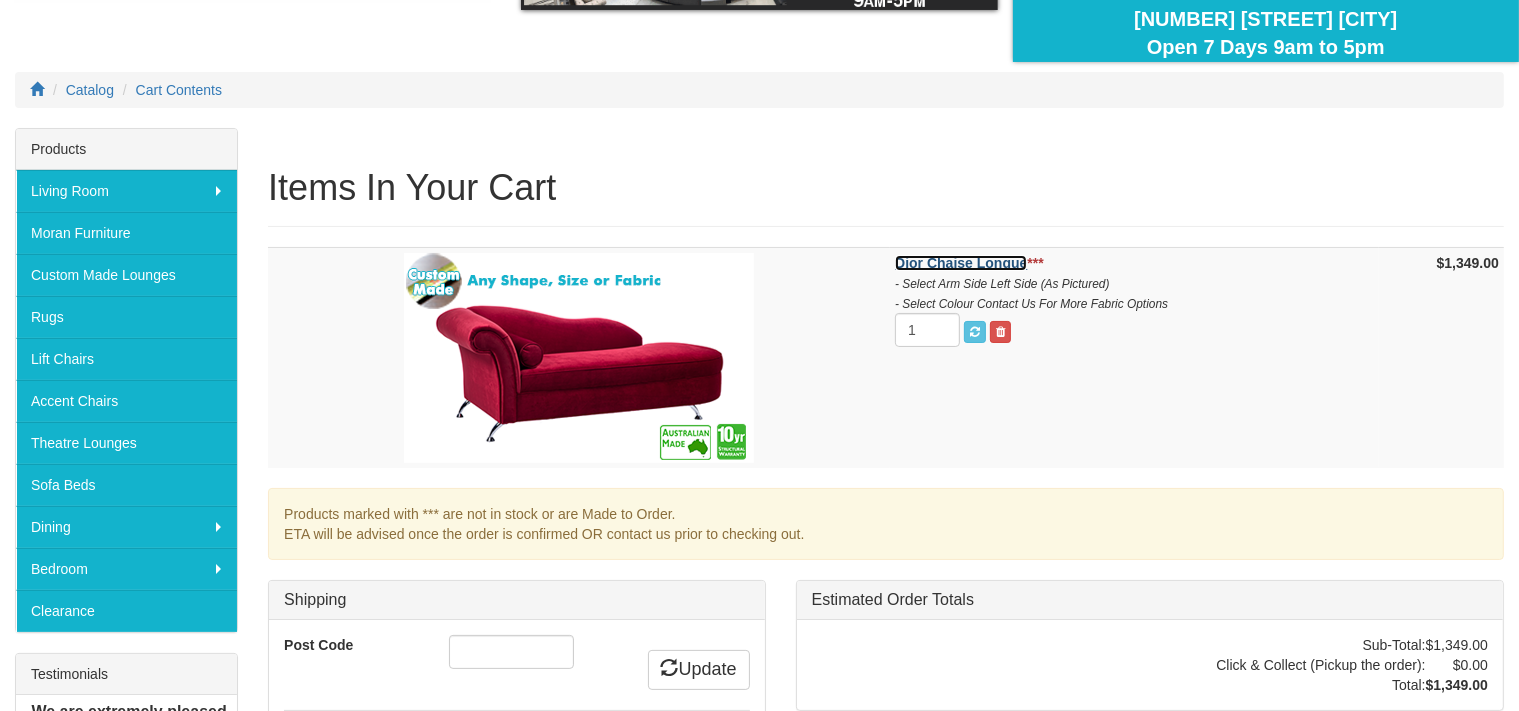 click on "Dior Chaise Longue" at bounding box center [961, 263] 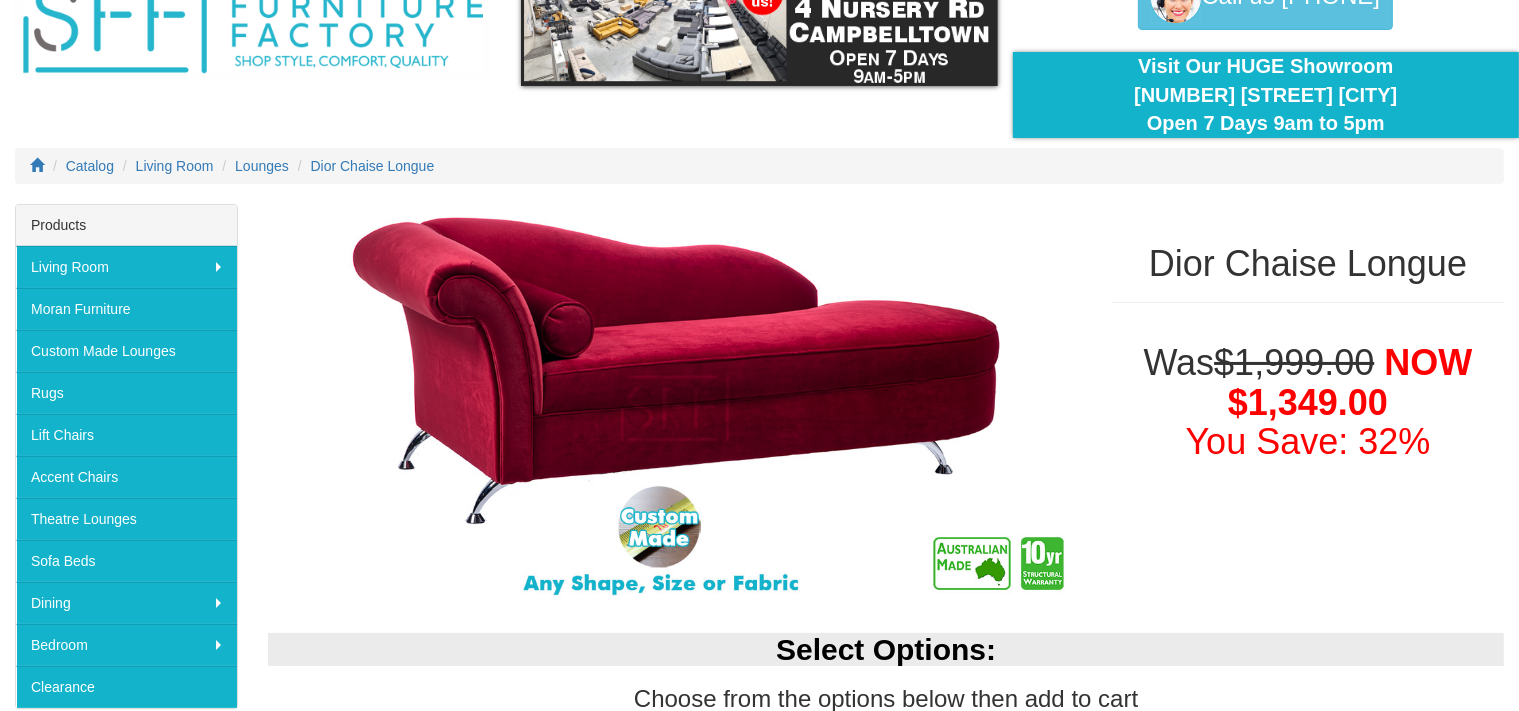 scroll, scrollTop: 0, scrollLeft: 0, axis: both 